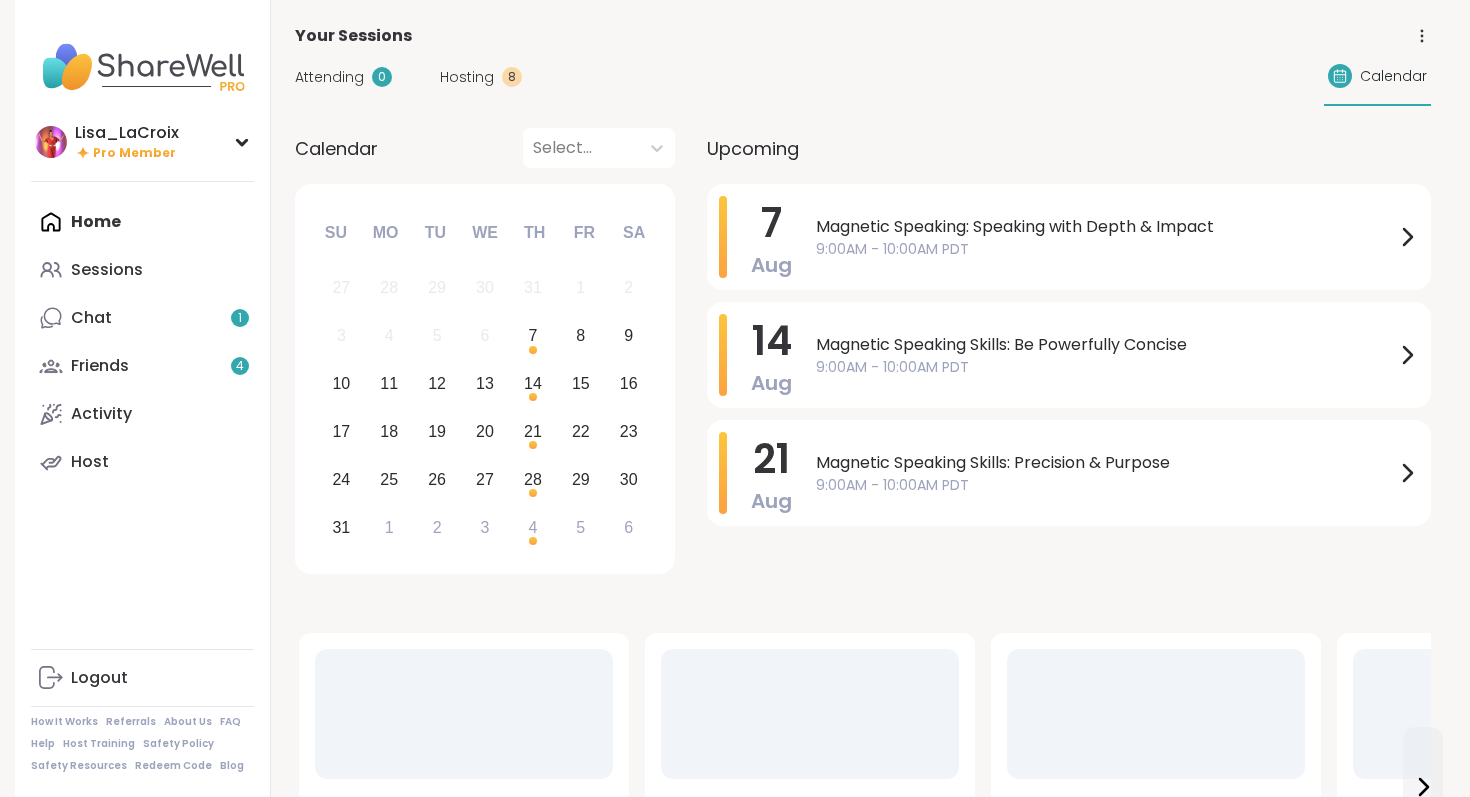 scroll, scrollTop: 0, scrollLeft: 0, axis: both 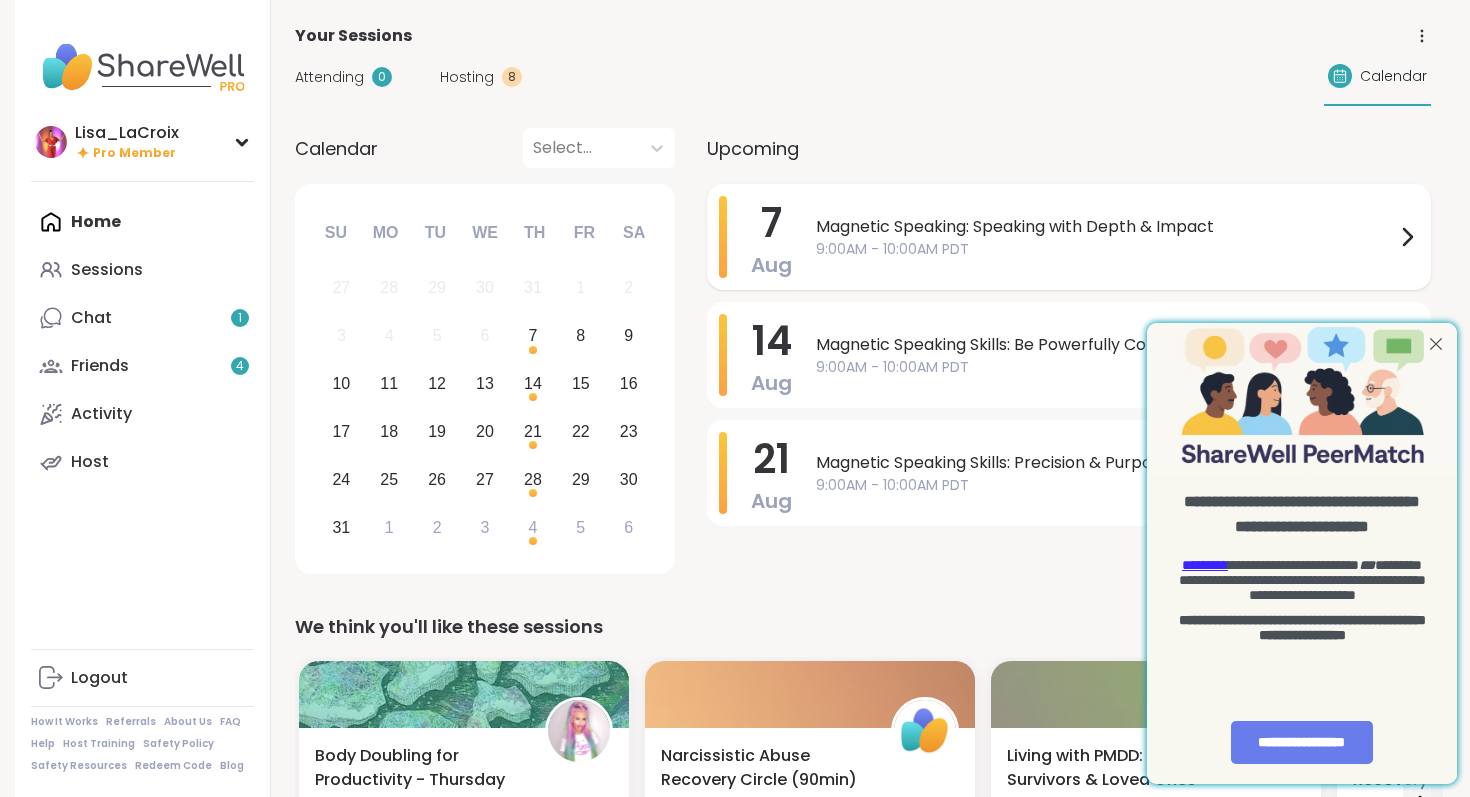 click on "Magnetic Speaking: Speaking with Depth & Impact" at bounding box center [1105, 227] 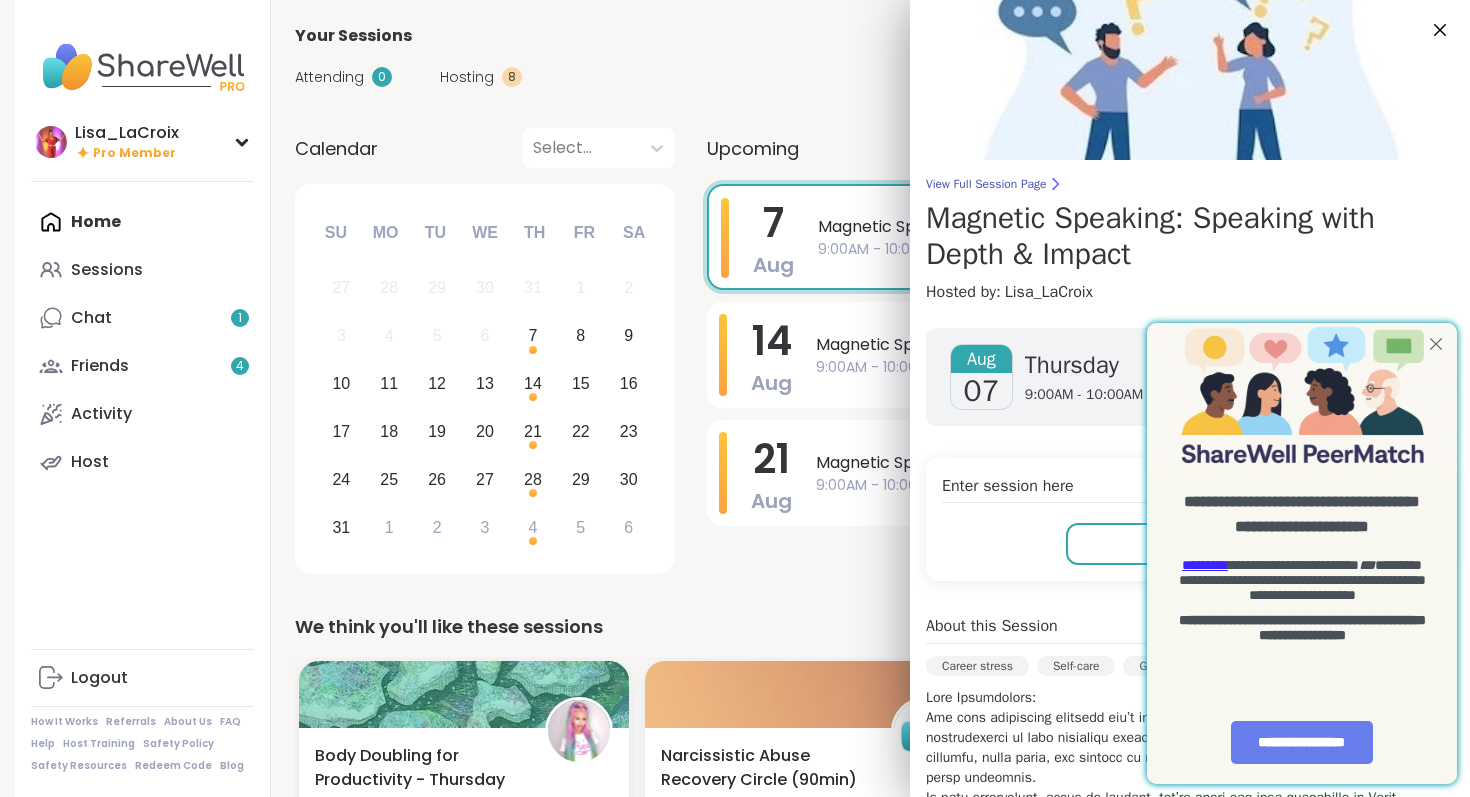 click at bounding box center [1436, 344] 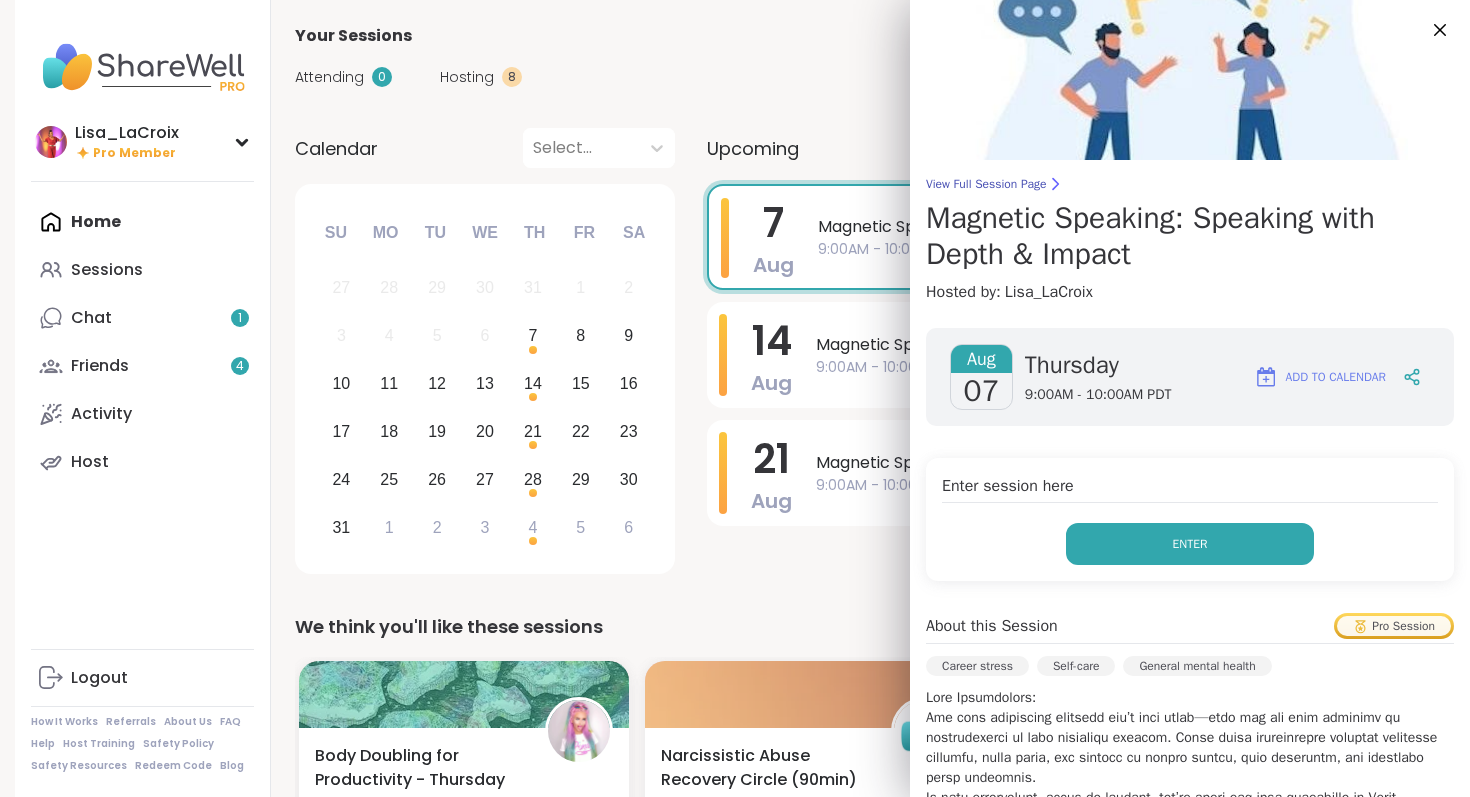 click on "Enter" at bounding box center (1190, 544) 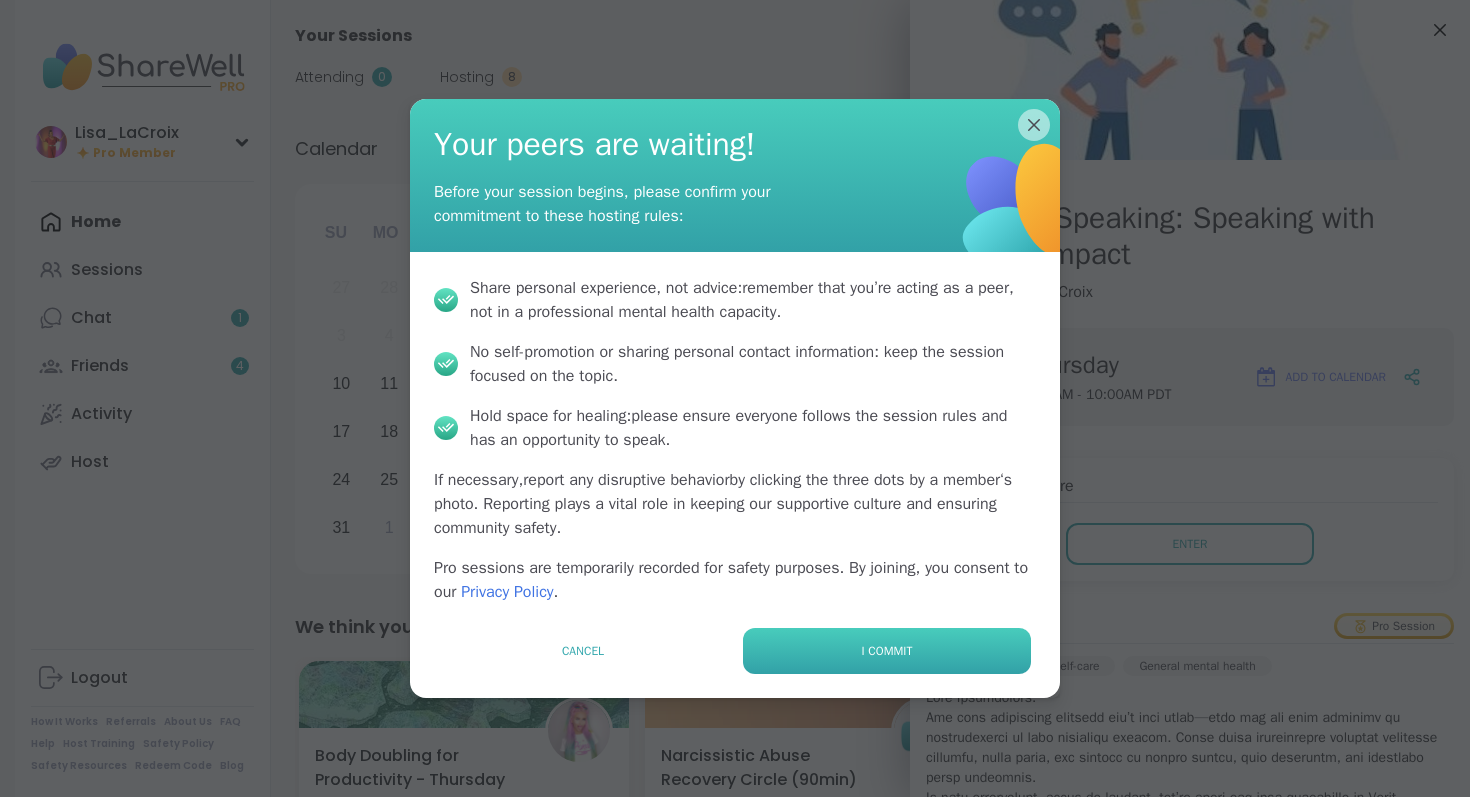 click on "I commit" at bounding box center (887, 651) 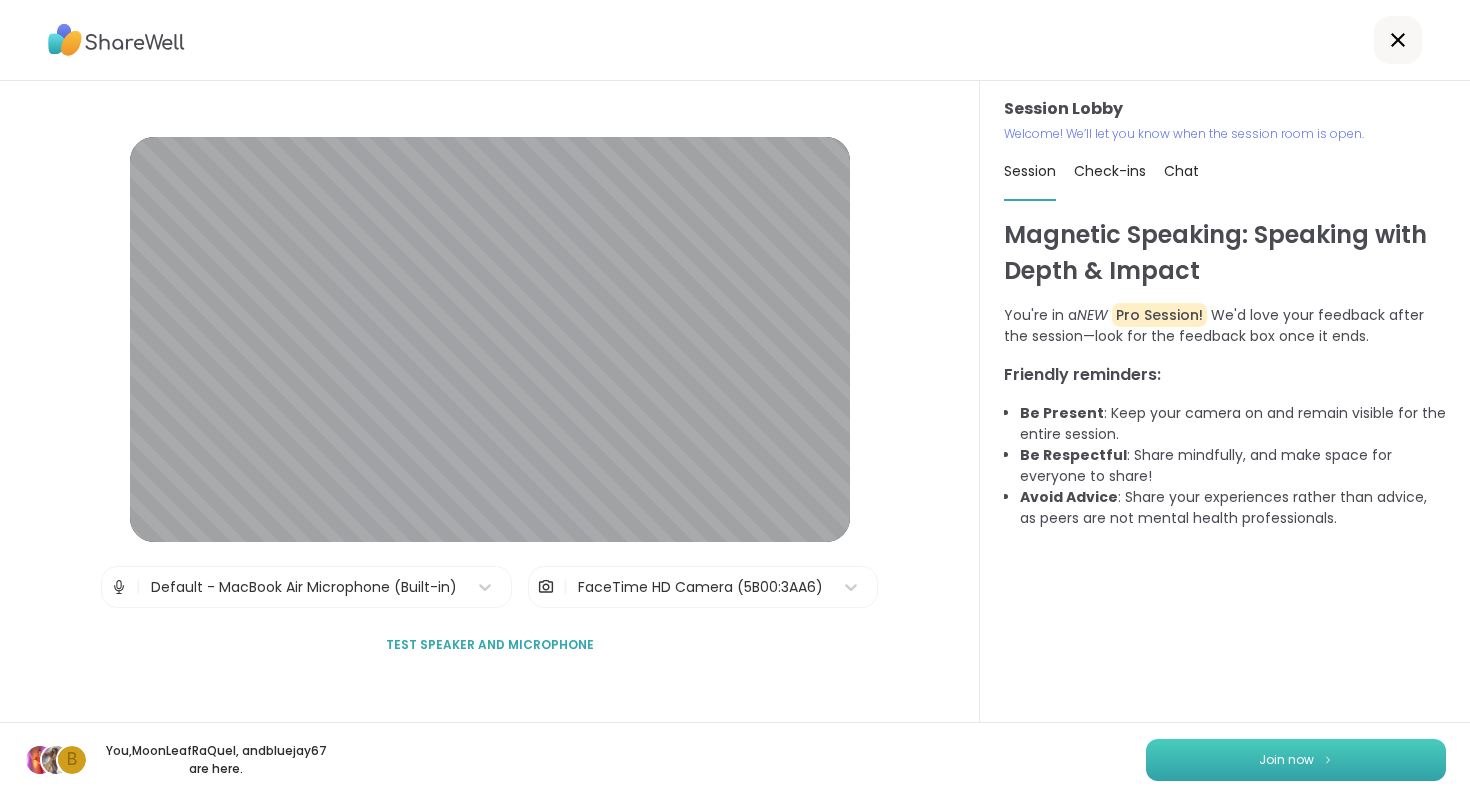 click on "Join now" at bounding box center [1286, 760] 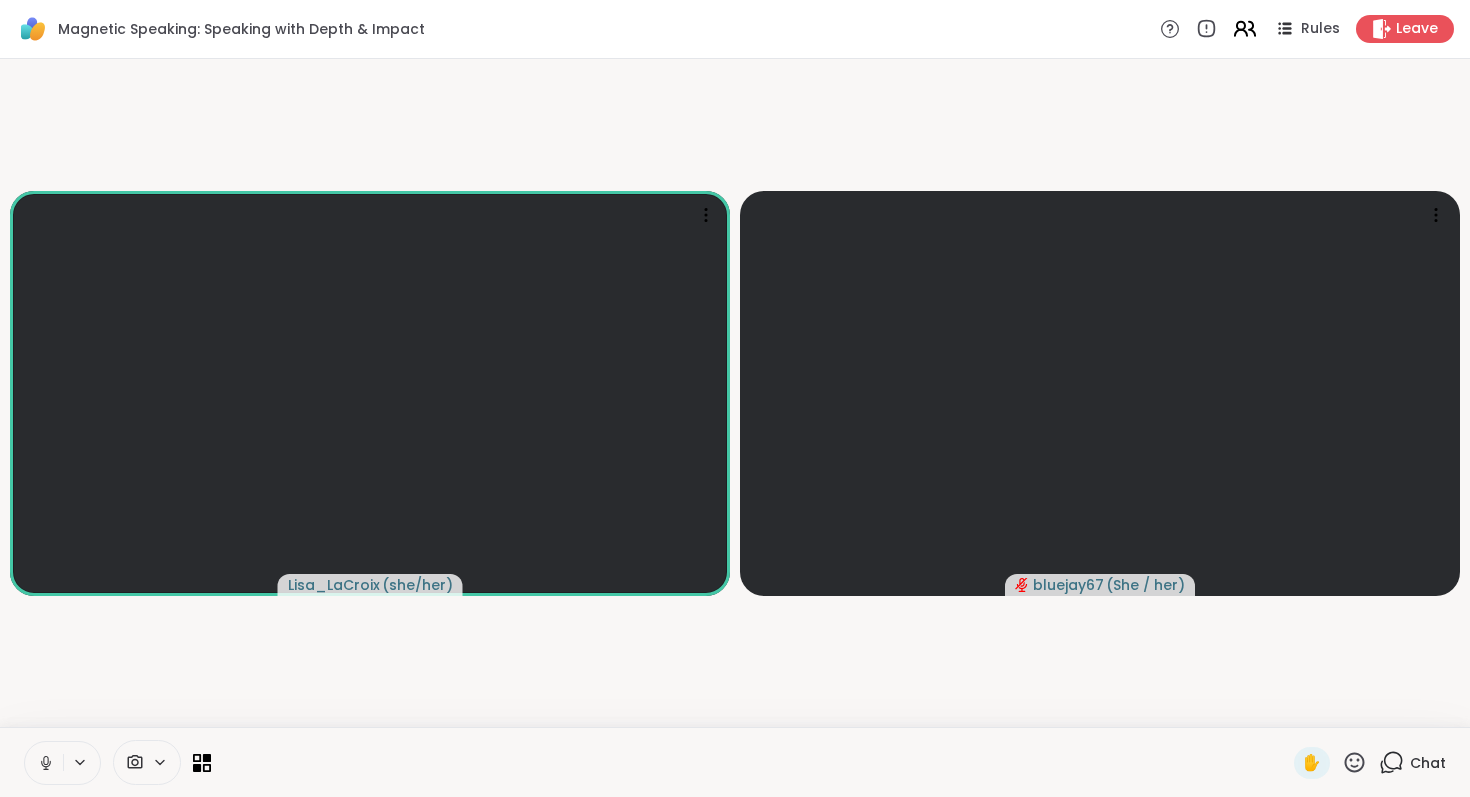 click 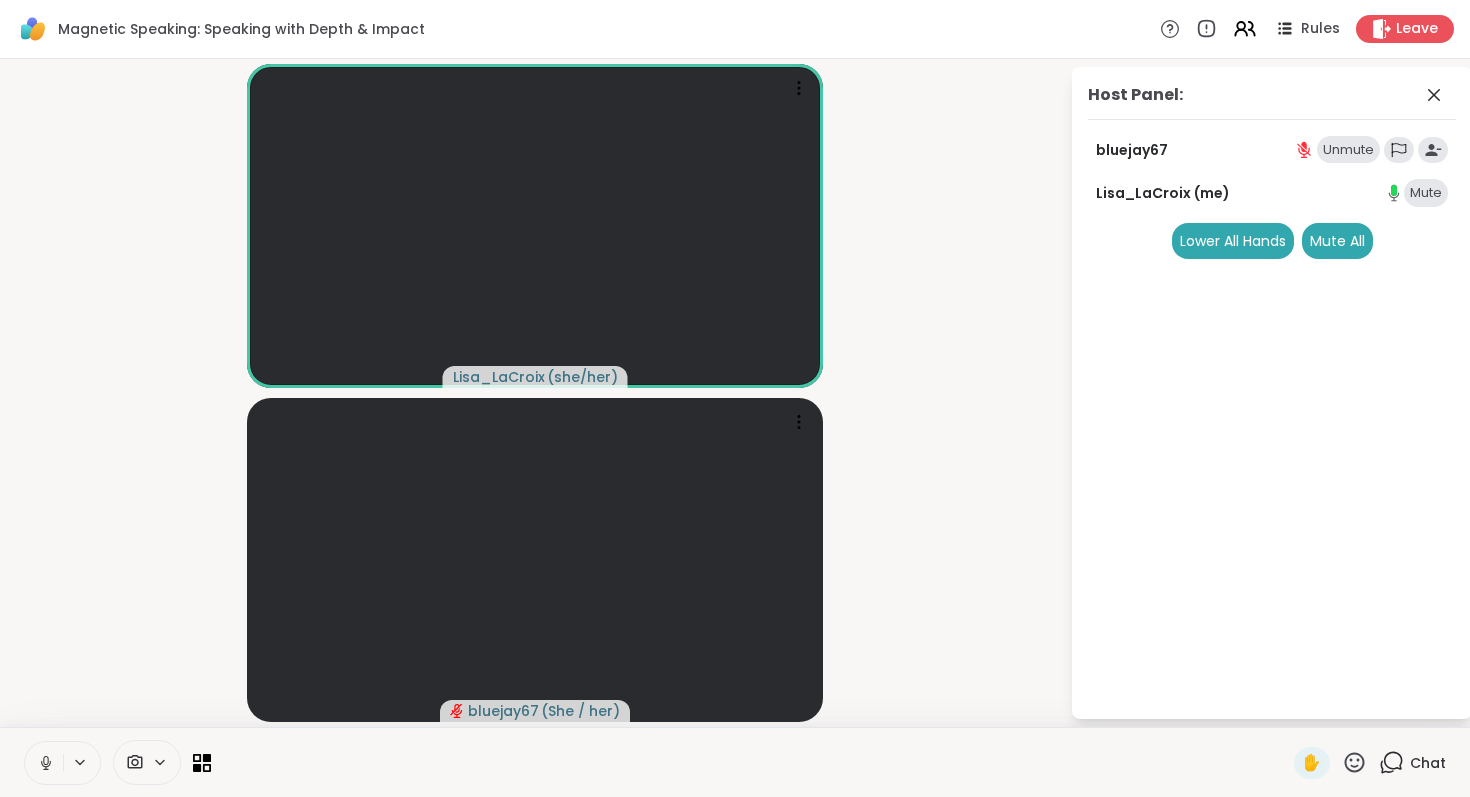 click on "Unmute" at bounding box center (1348, 150) 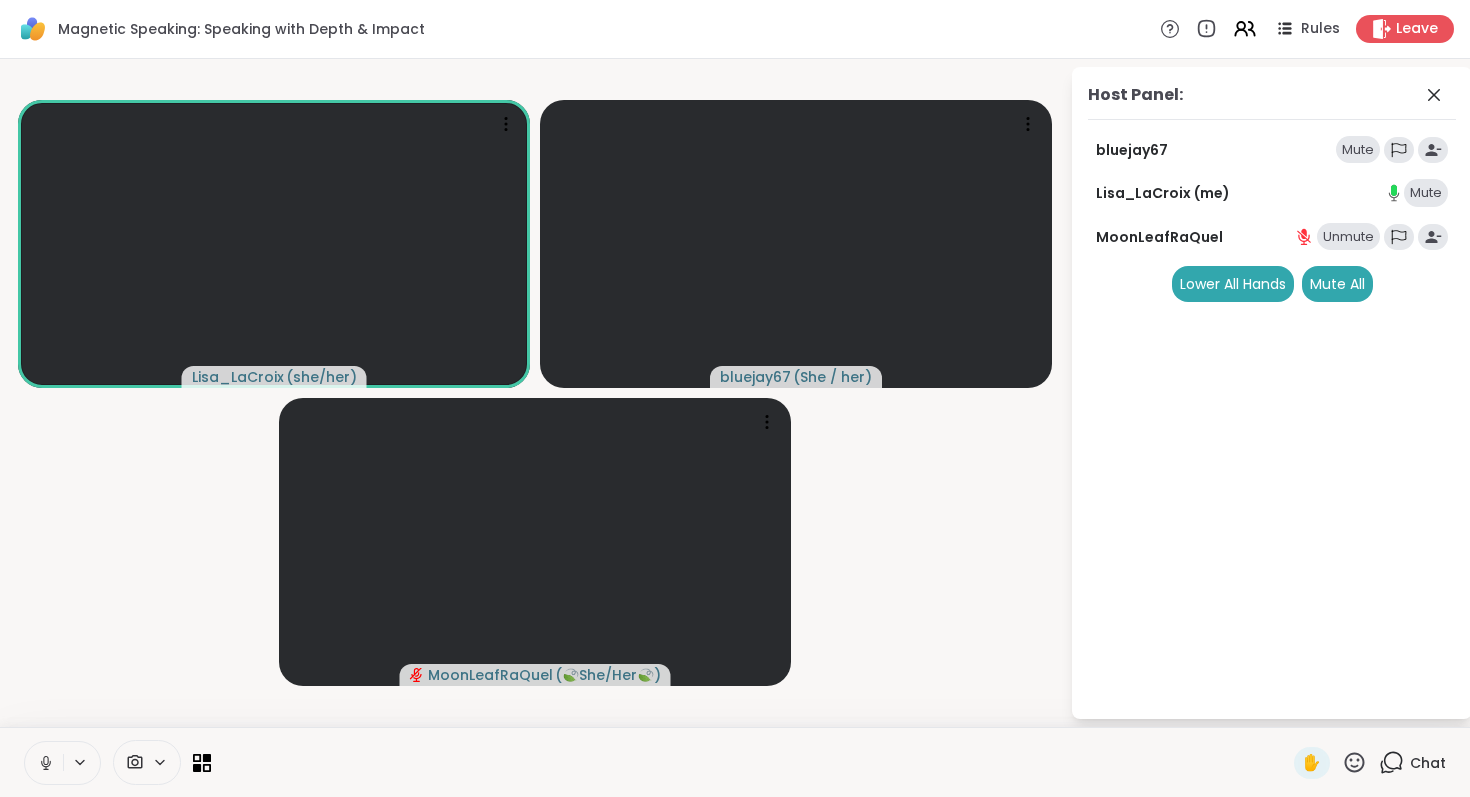 click on "Unmute" at bounding box center [1348, 237] 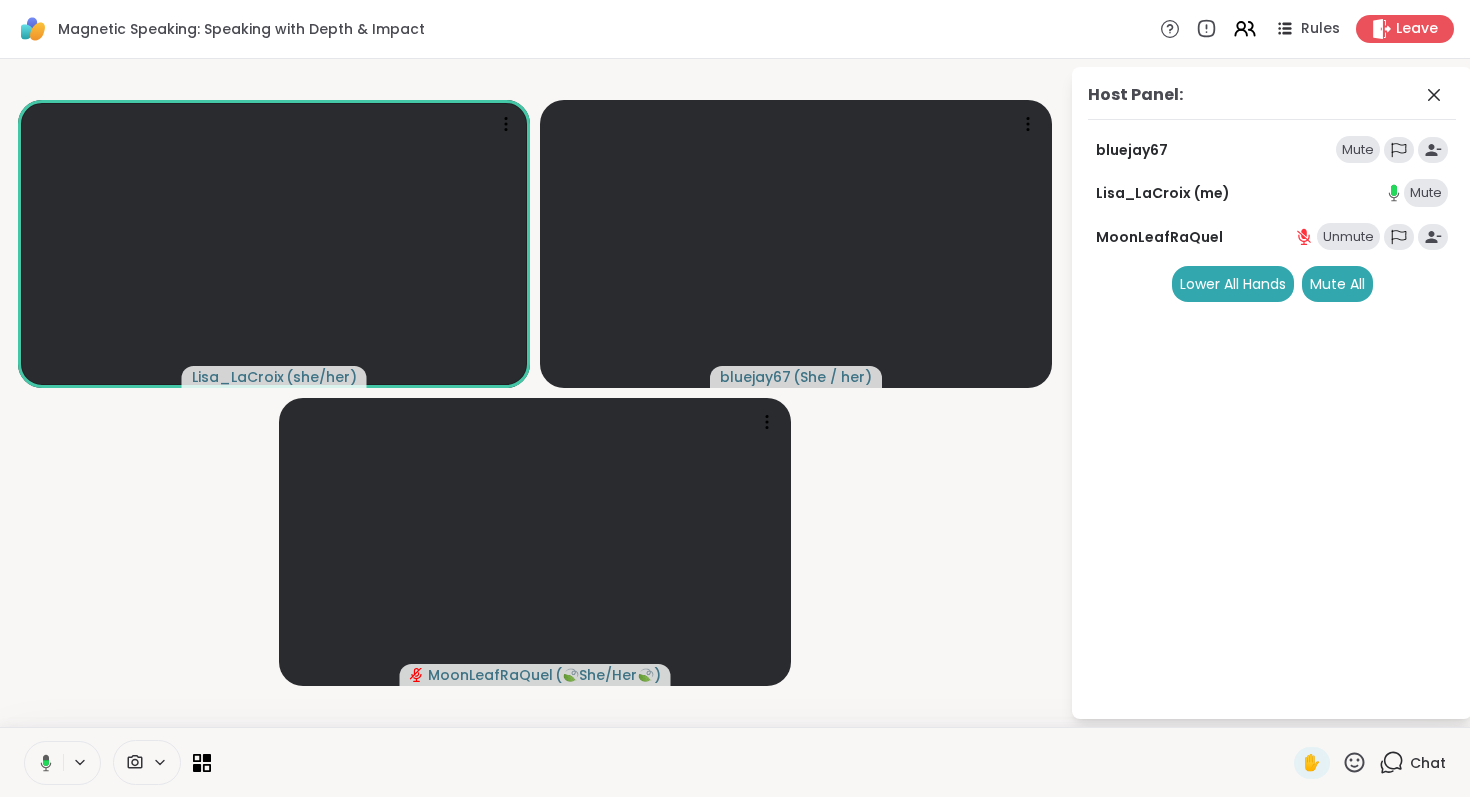 click on "Unmute" at bounding box center [1348, 237] 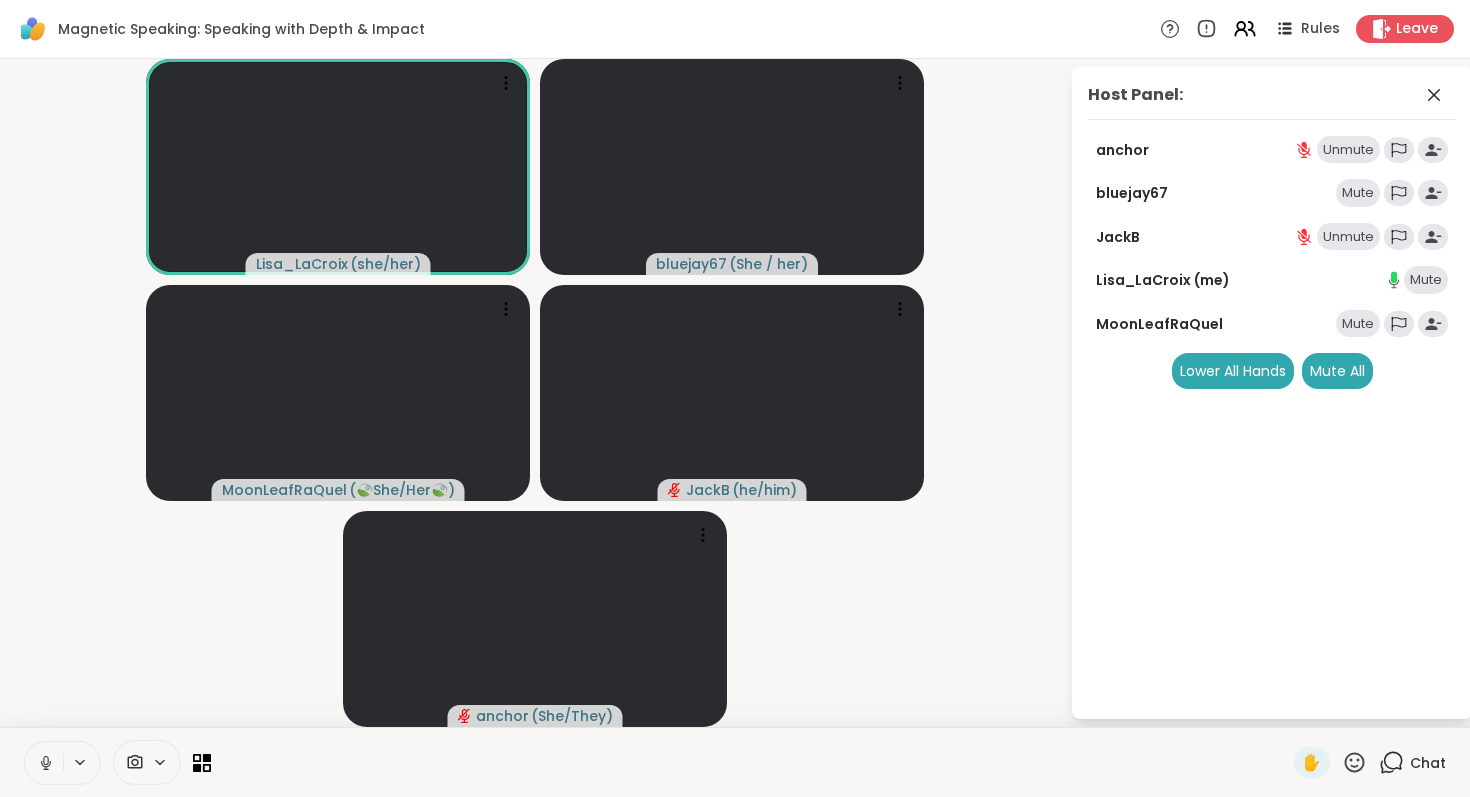 click 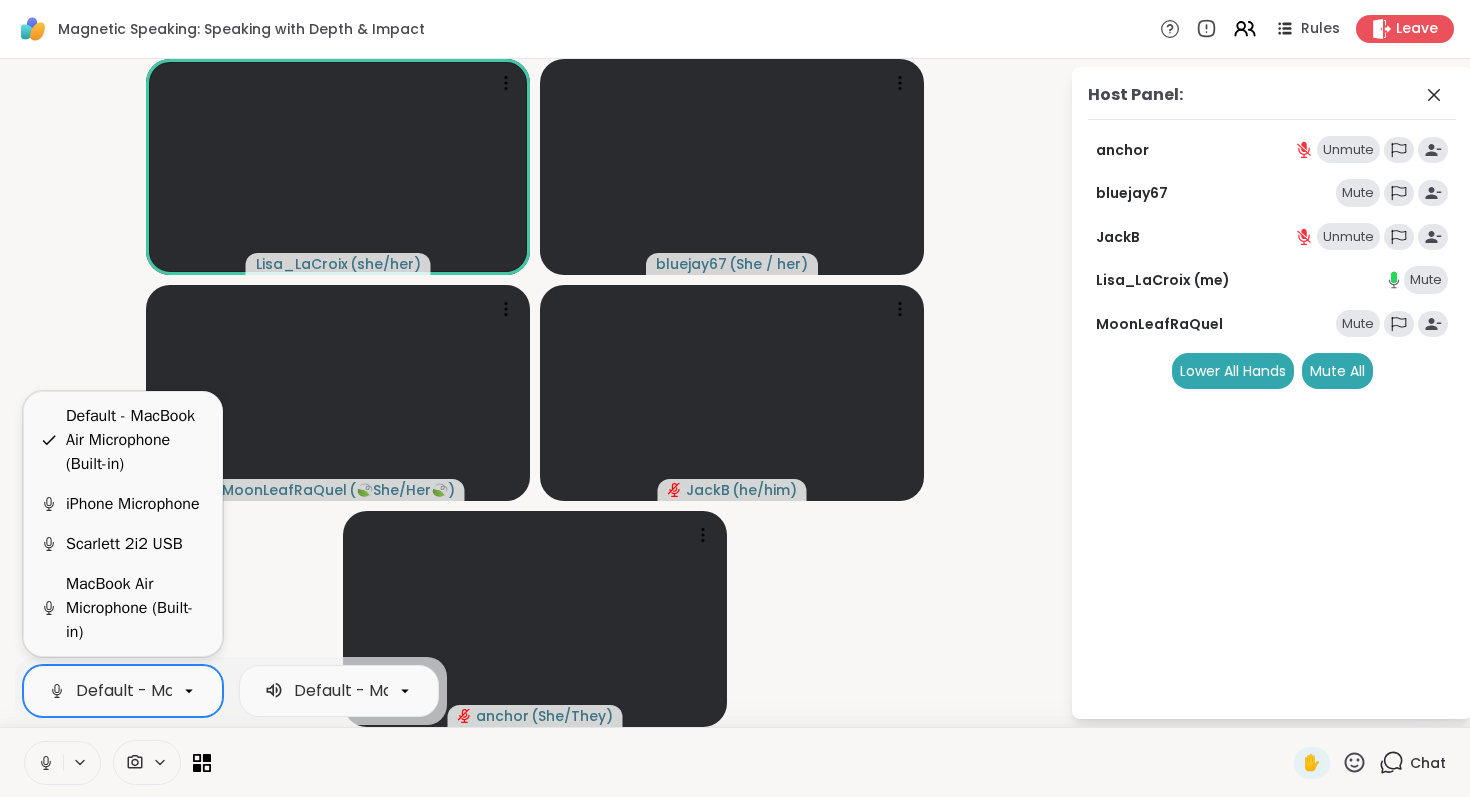click on "Default - MacBook Air Microphone (Built-in)" at bounding box center [249, 691] 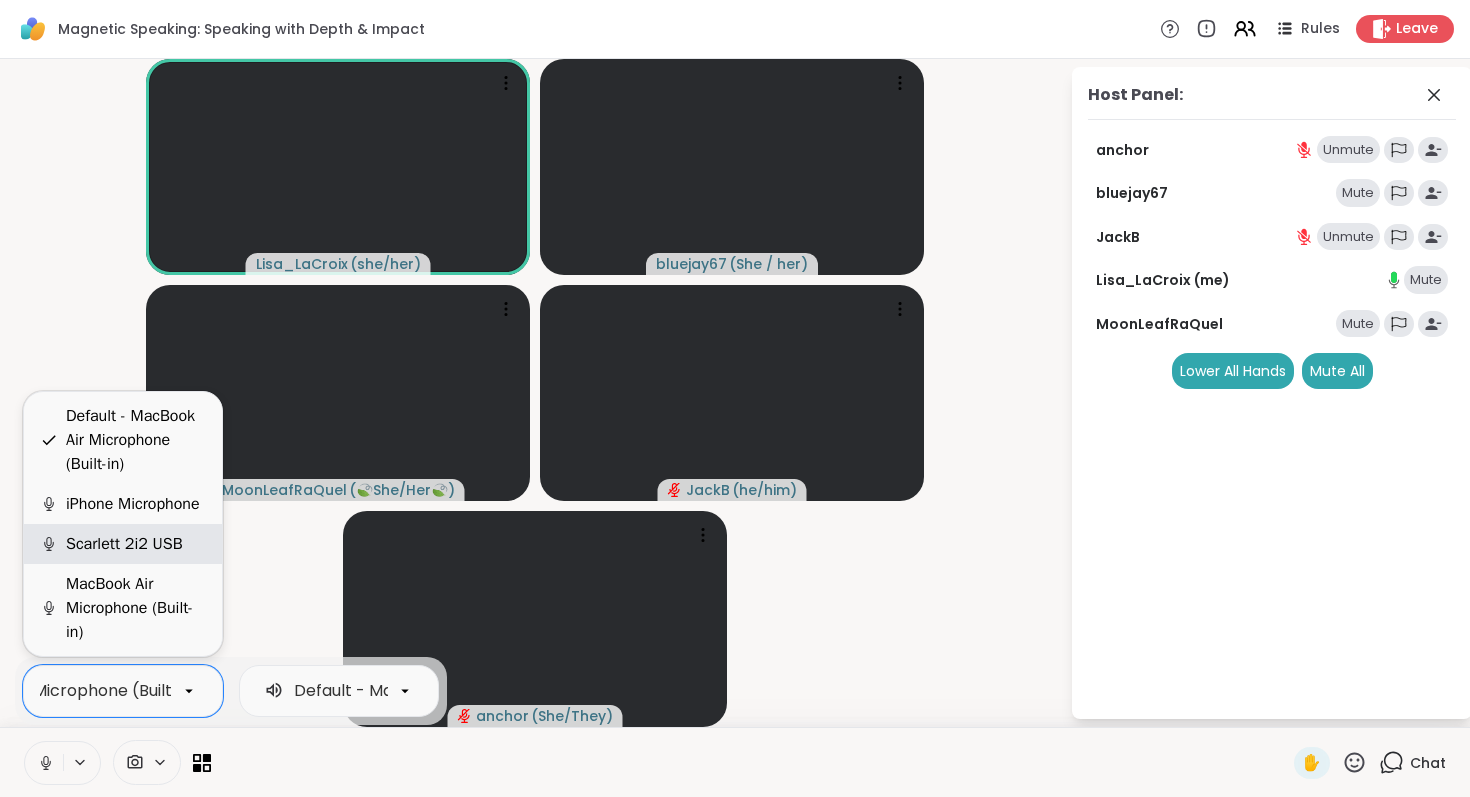 click on "Scarlett 2i2 USB" at bounding box center (124, 544) 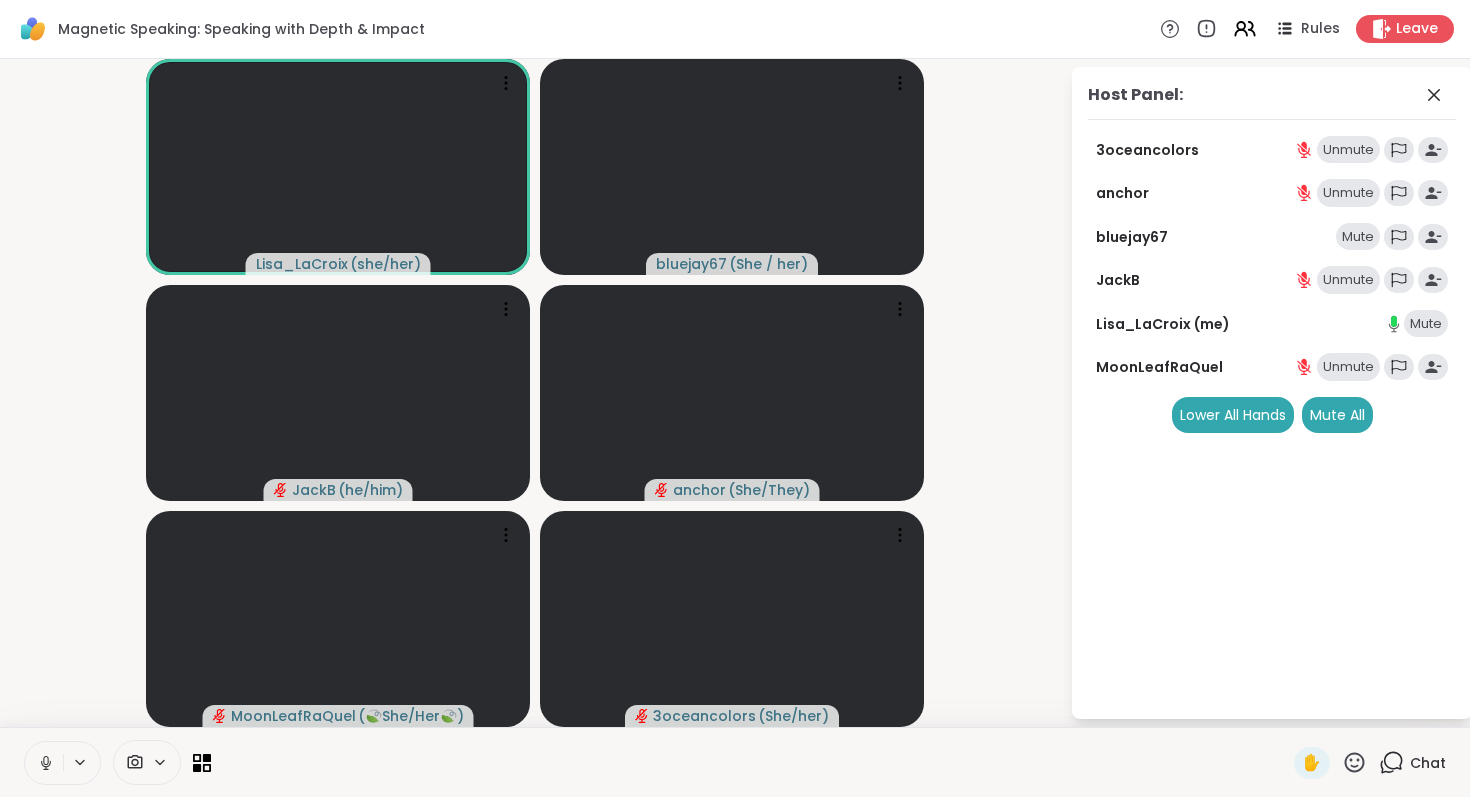 click on "Unmute" at bounding box center (1348, 150) 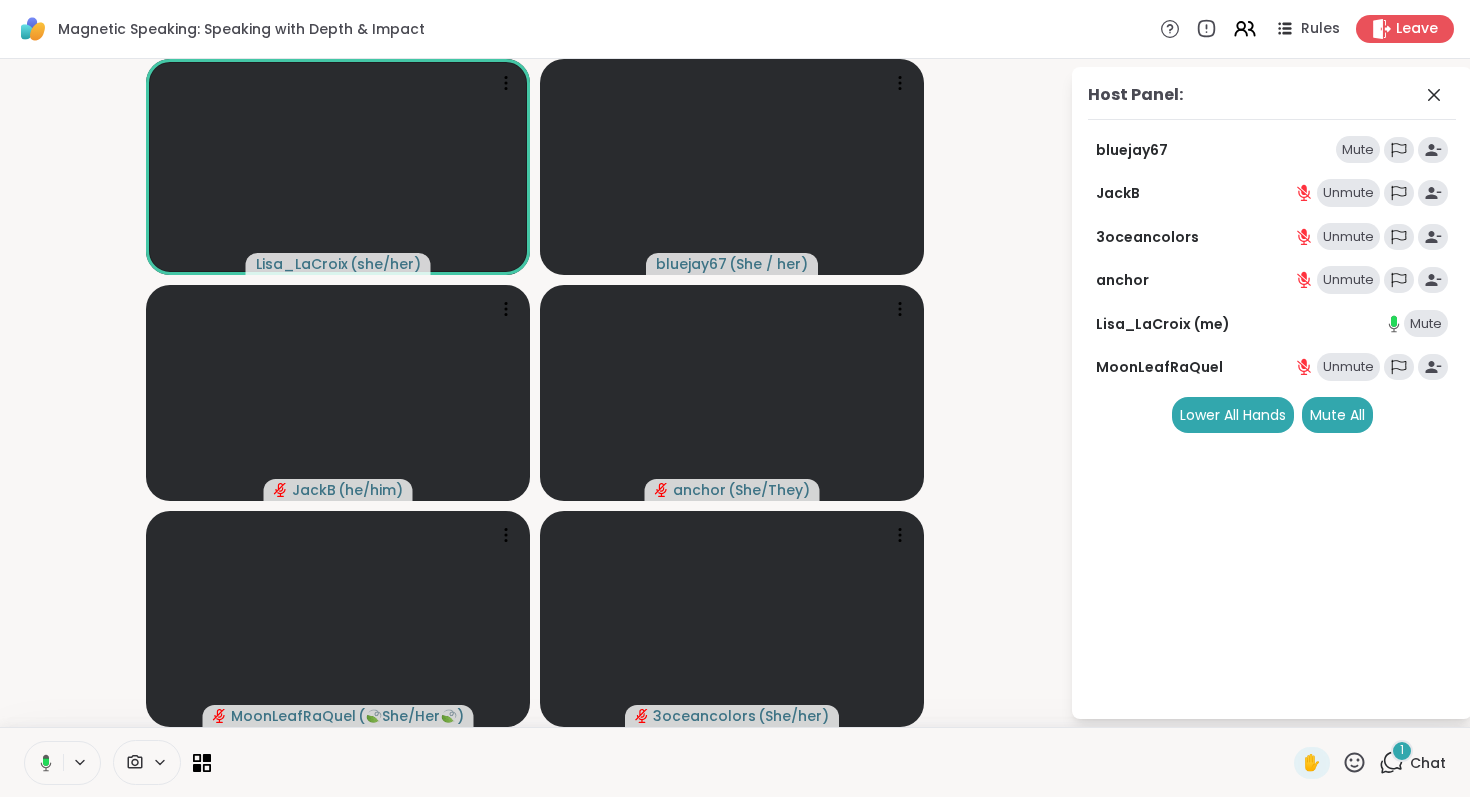click on "Unmute" at bounding box center (1348, 367) 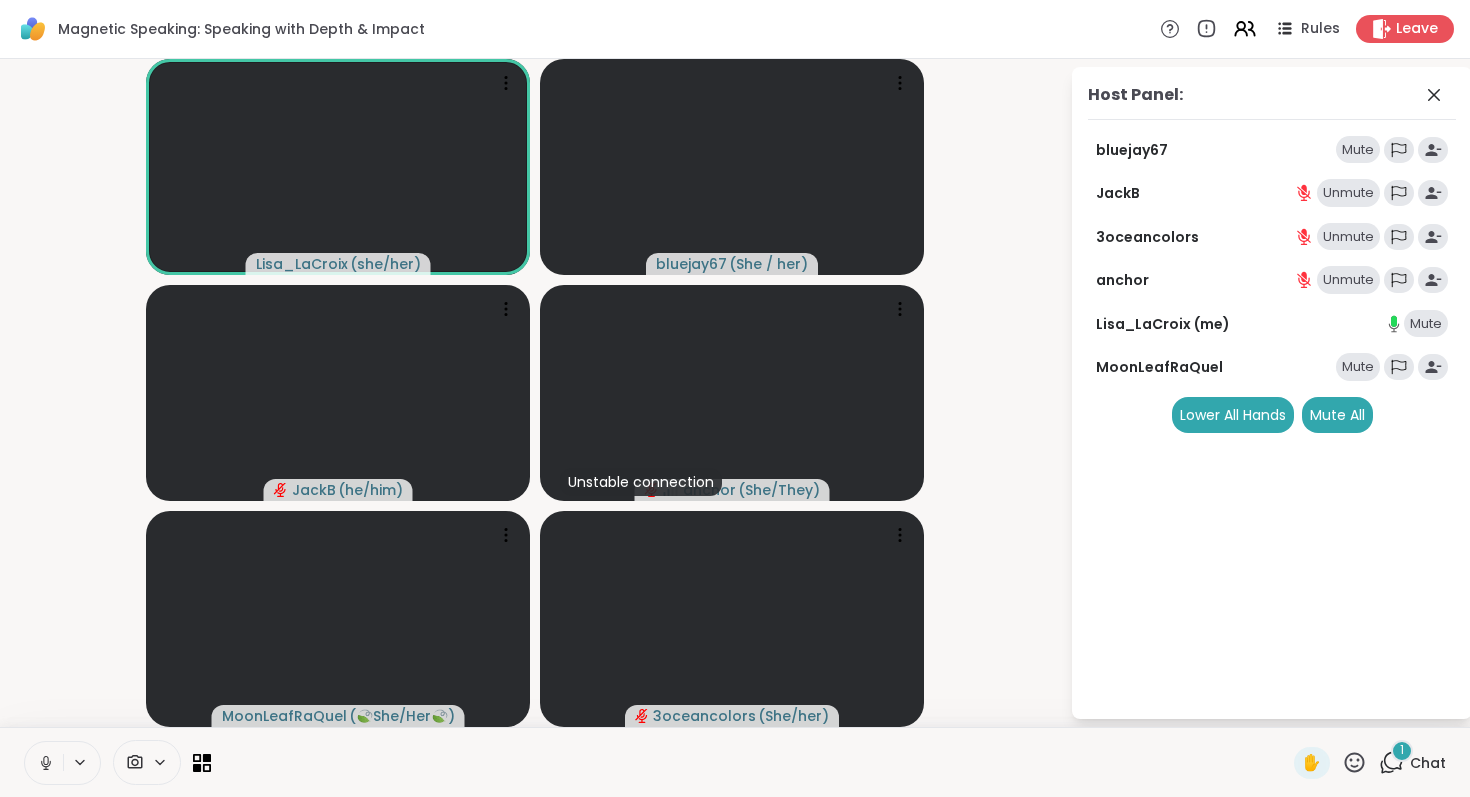 click on "Unmute" at bounding box center (1348, 193) 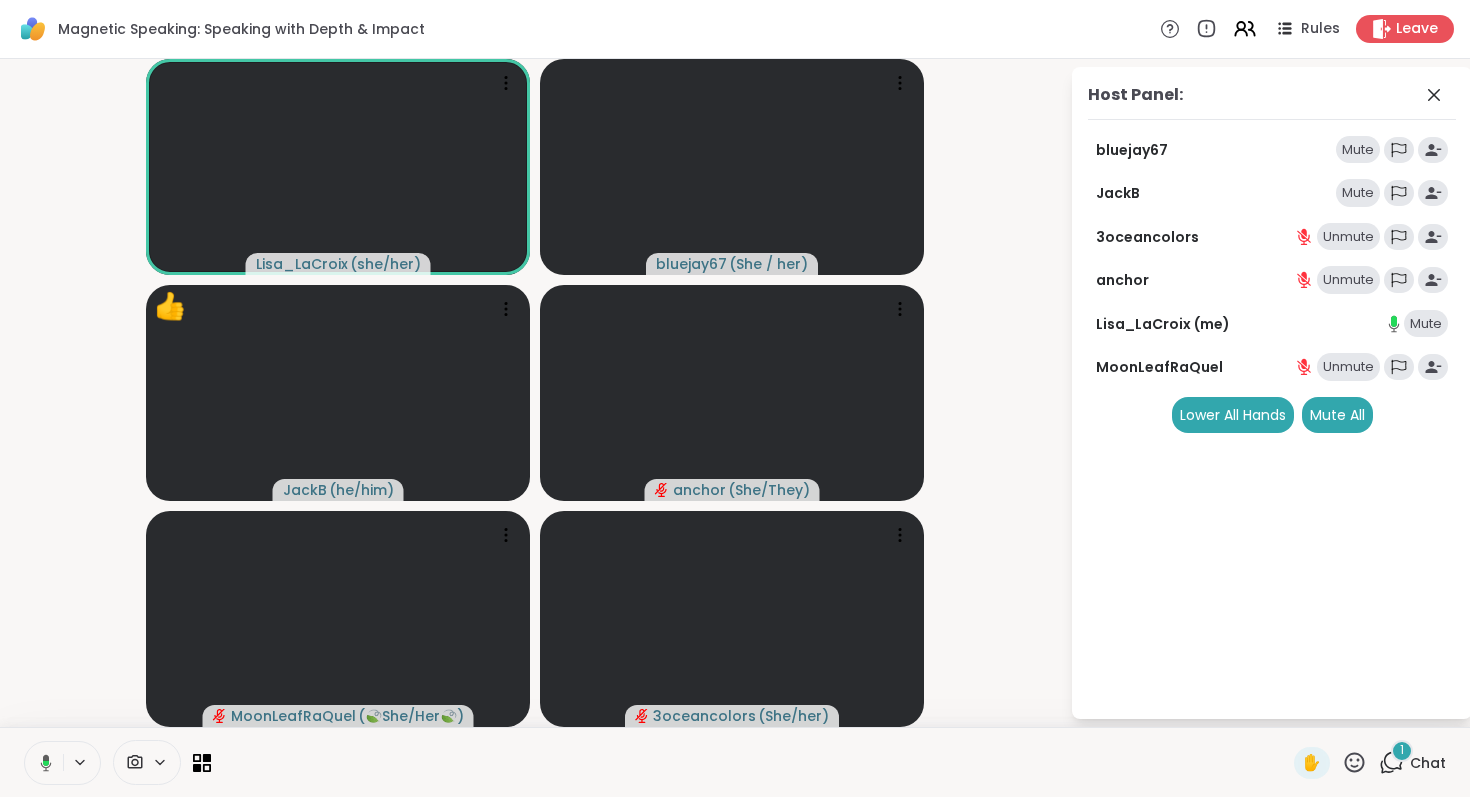 click on "Unmute" at bounding box center [1348, 237] 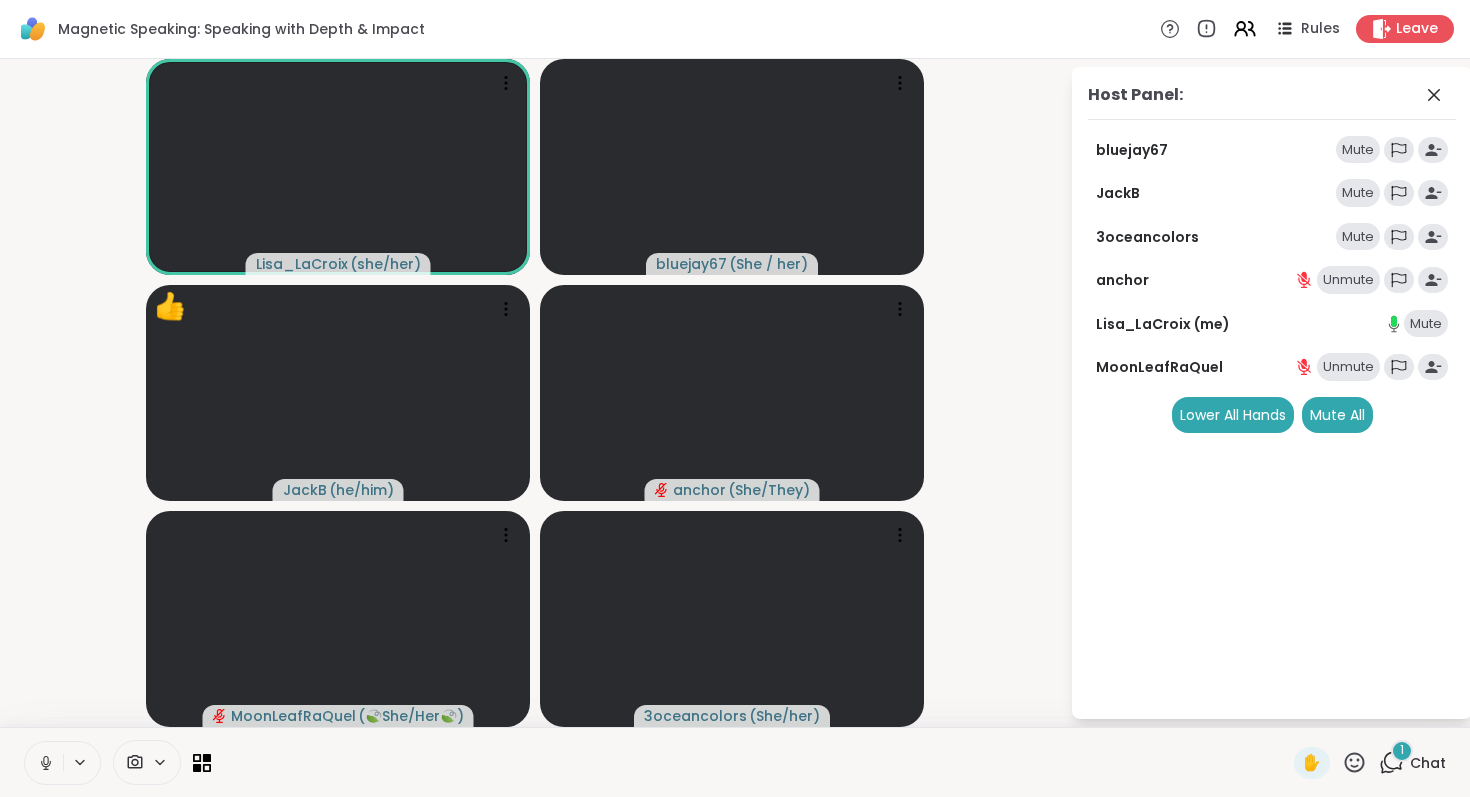click on "Unmute" at bounding box center (1348, 280) 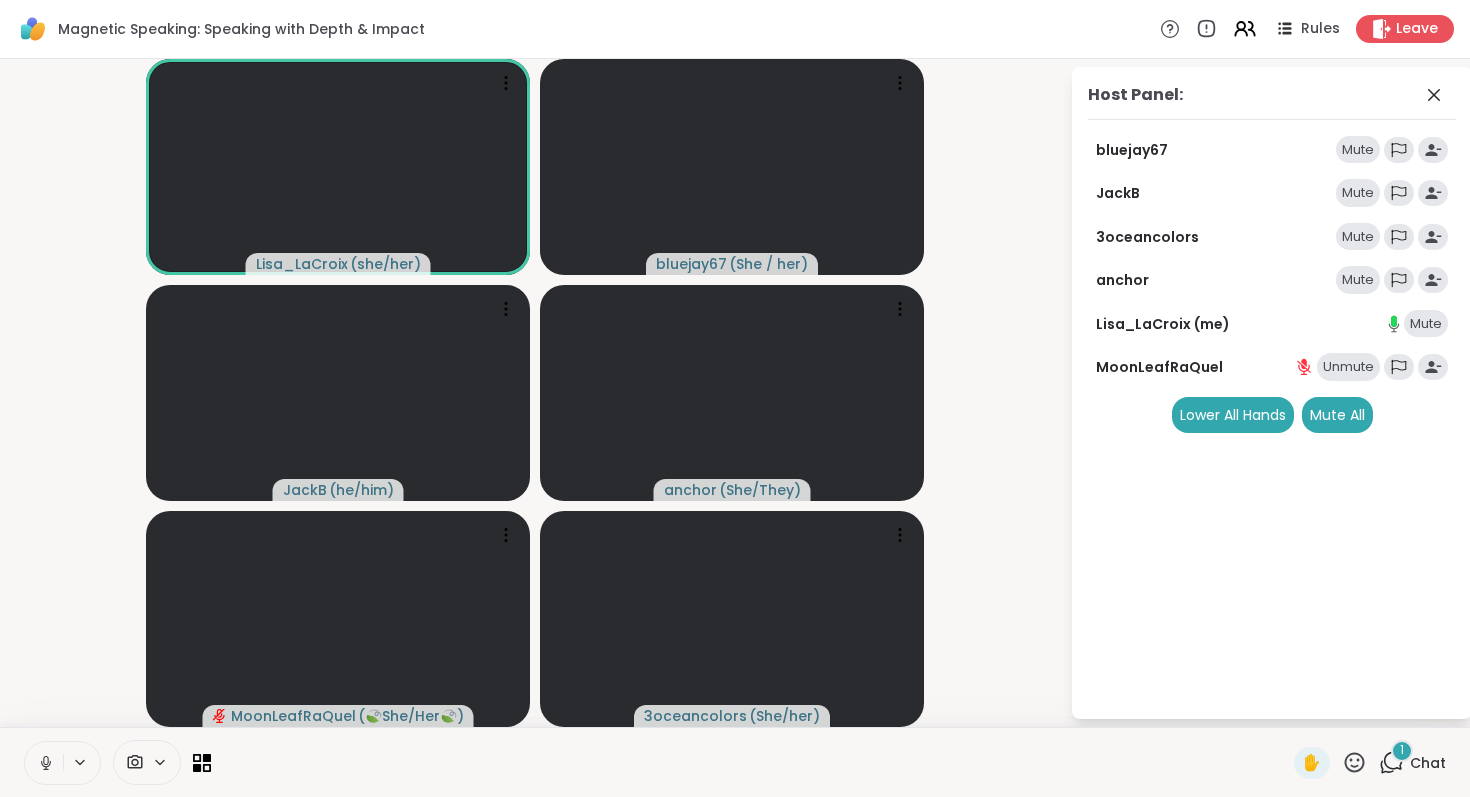 click on "Unmute" at bounding box center [1348, 367] 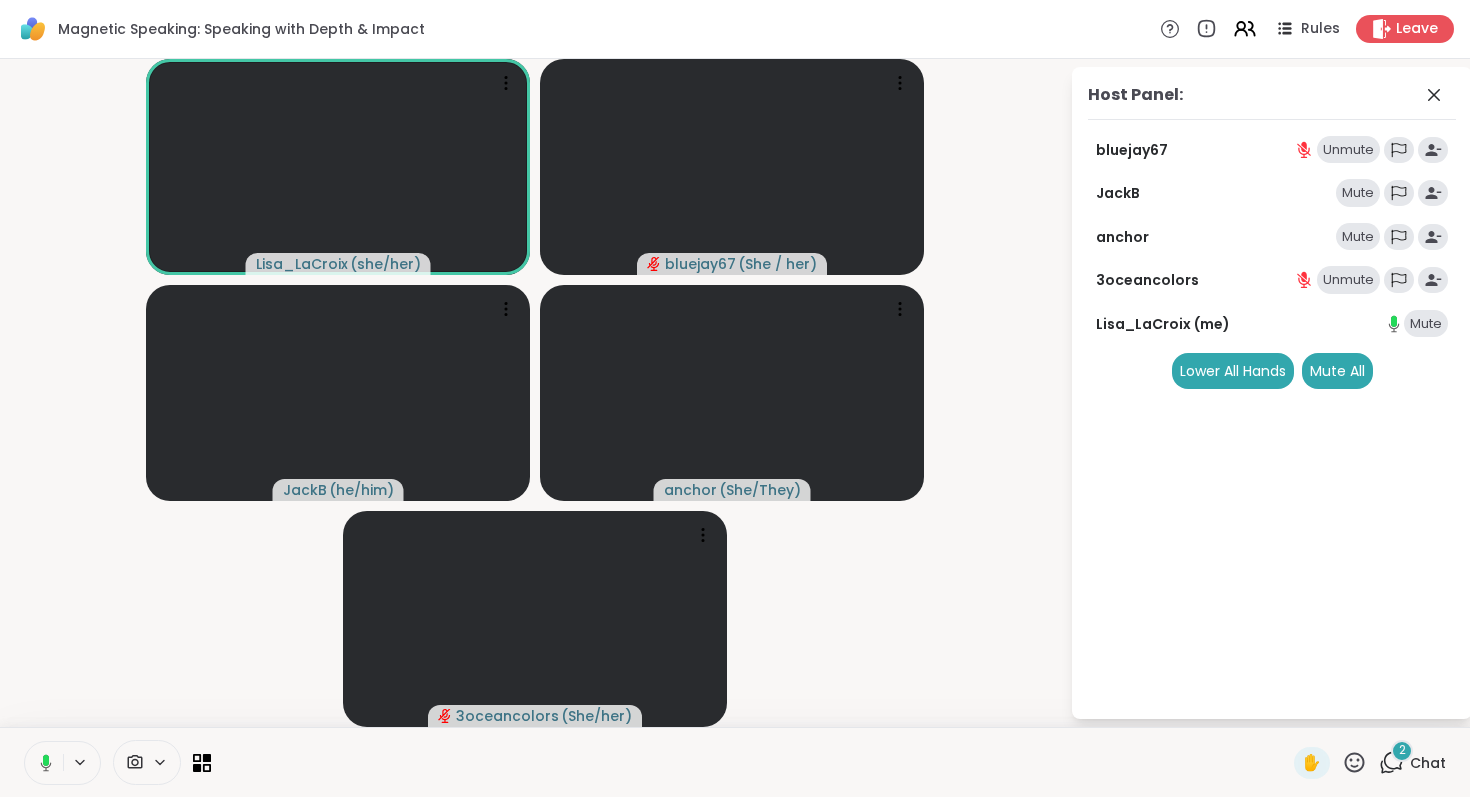 click on "Unmute" at bounding box center [1348, 280] 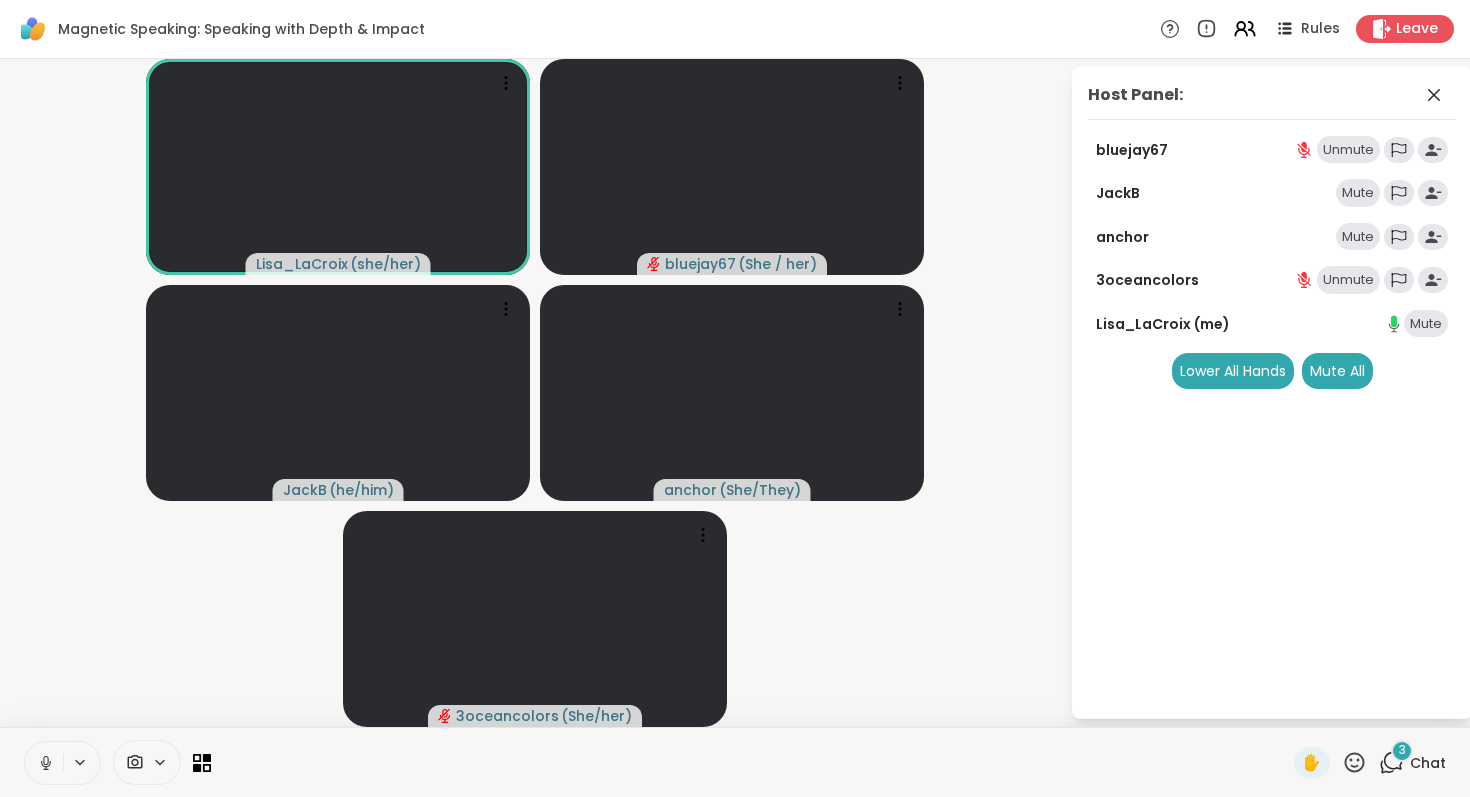 click on "Unmute" at bounding box center [1348, 150] 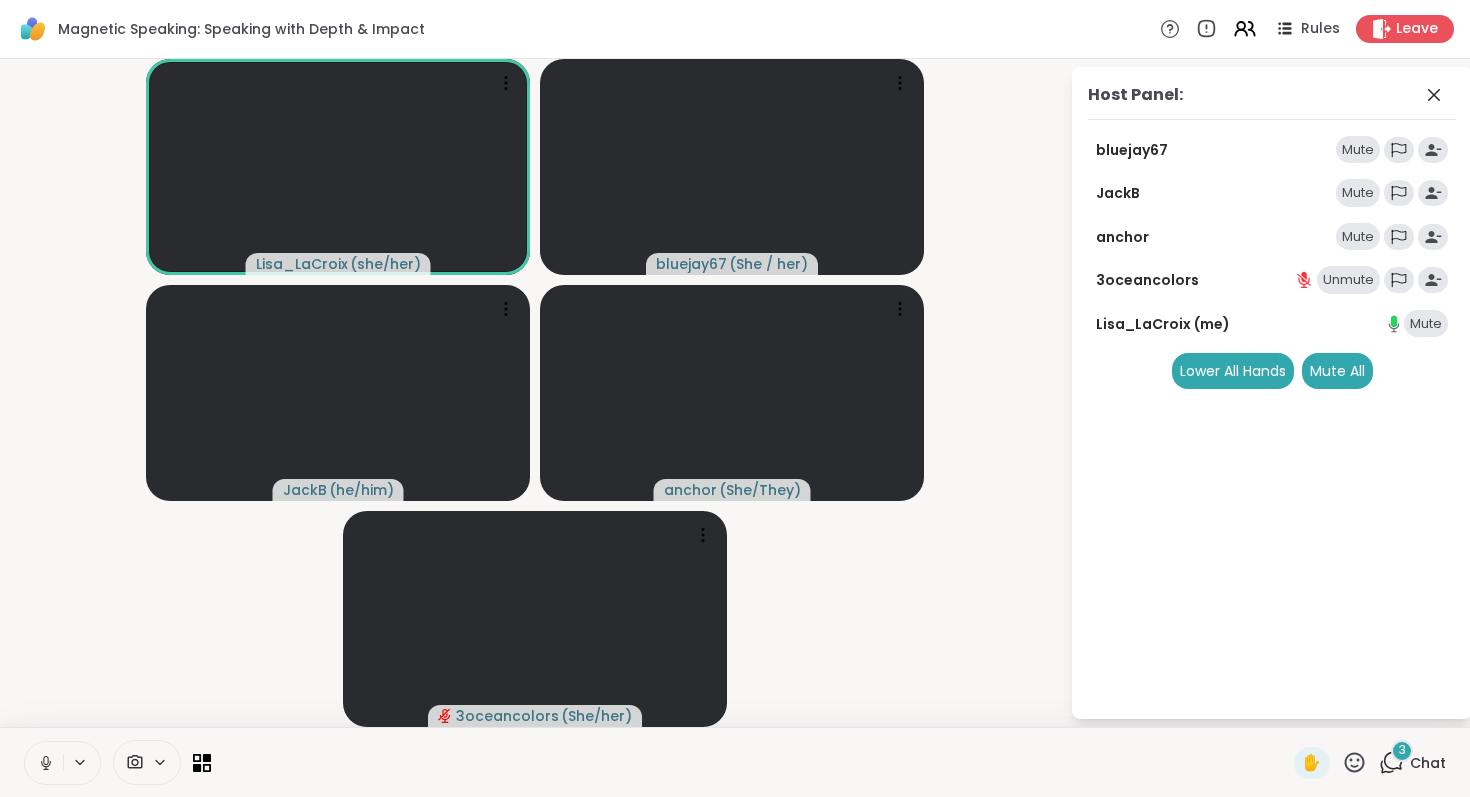 click on "Mute" at bounding box center (1358, 150) 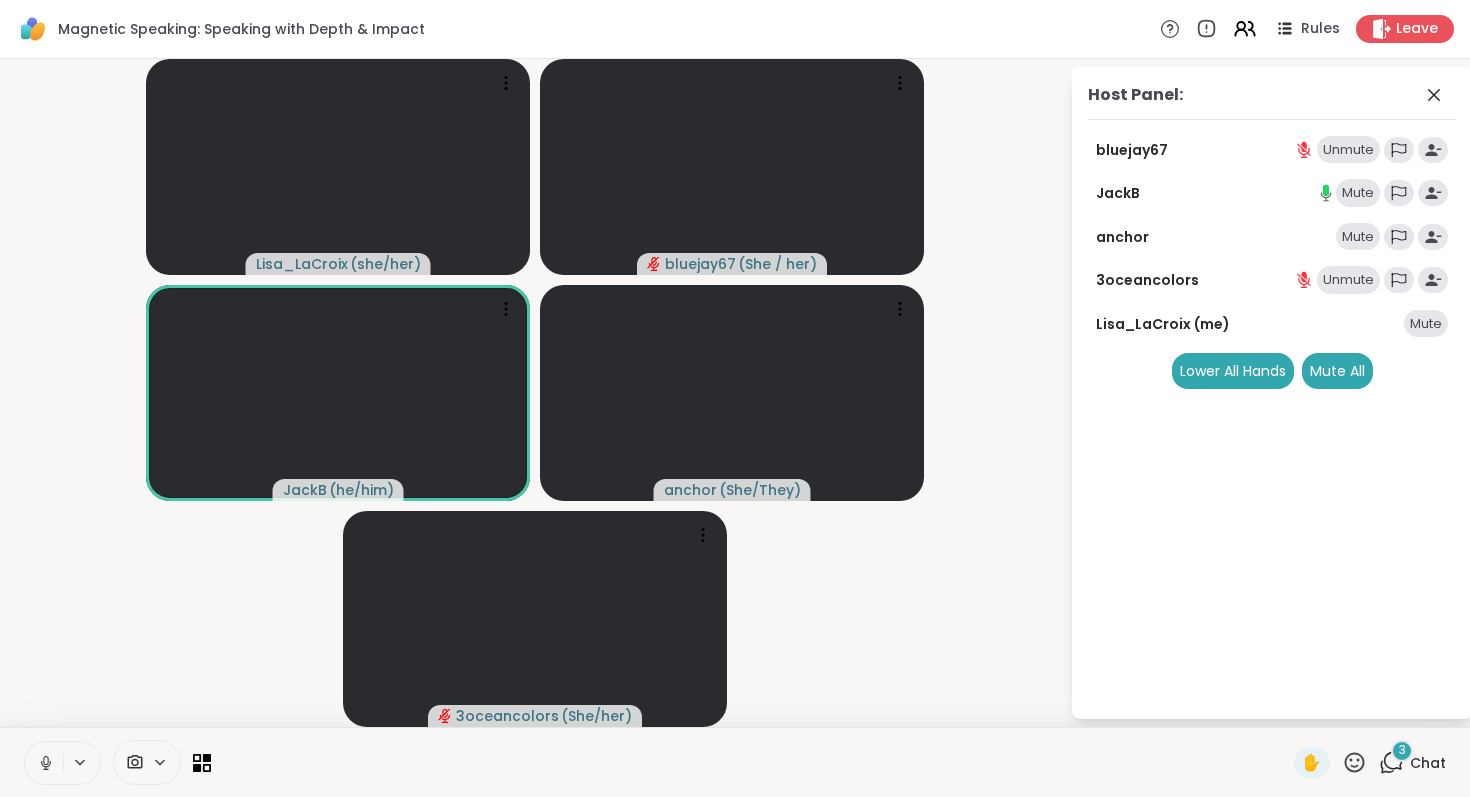 click on "Unmute" at bounding box center (1348, 150) 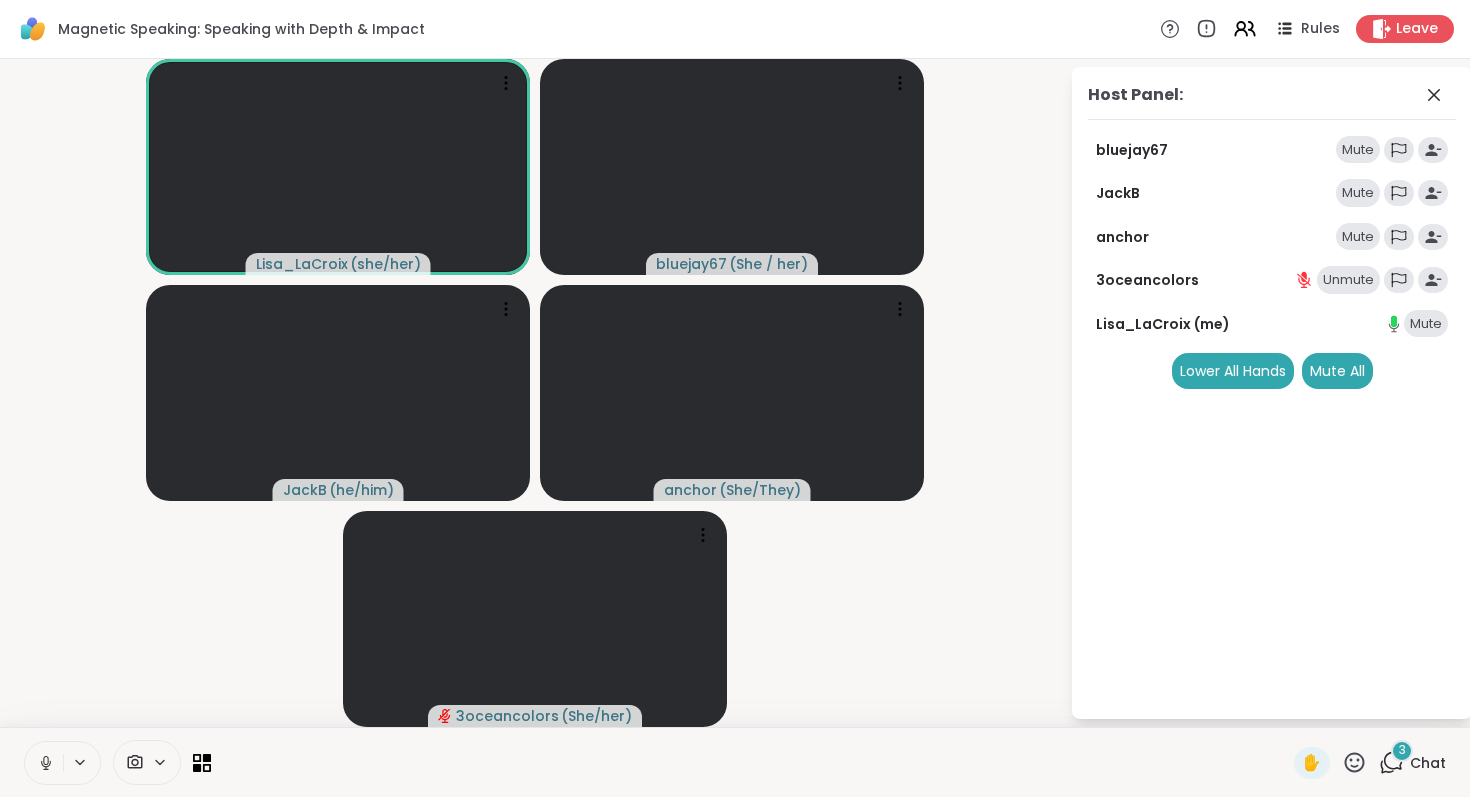 click on "Unmute" at bounding box center (1348, 280) 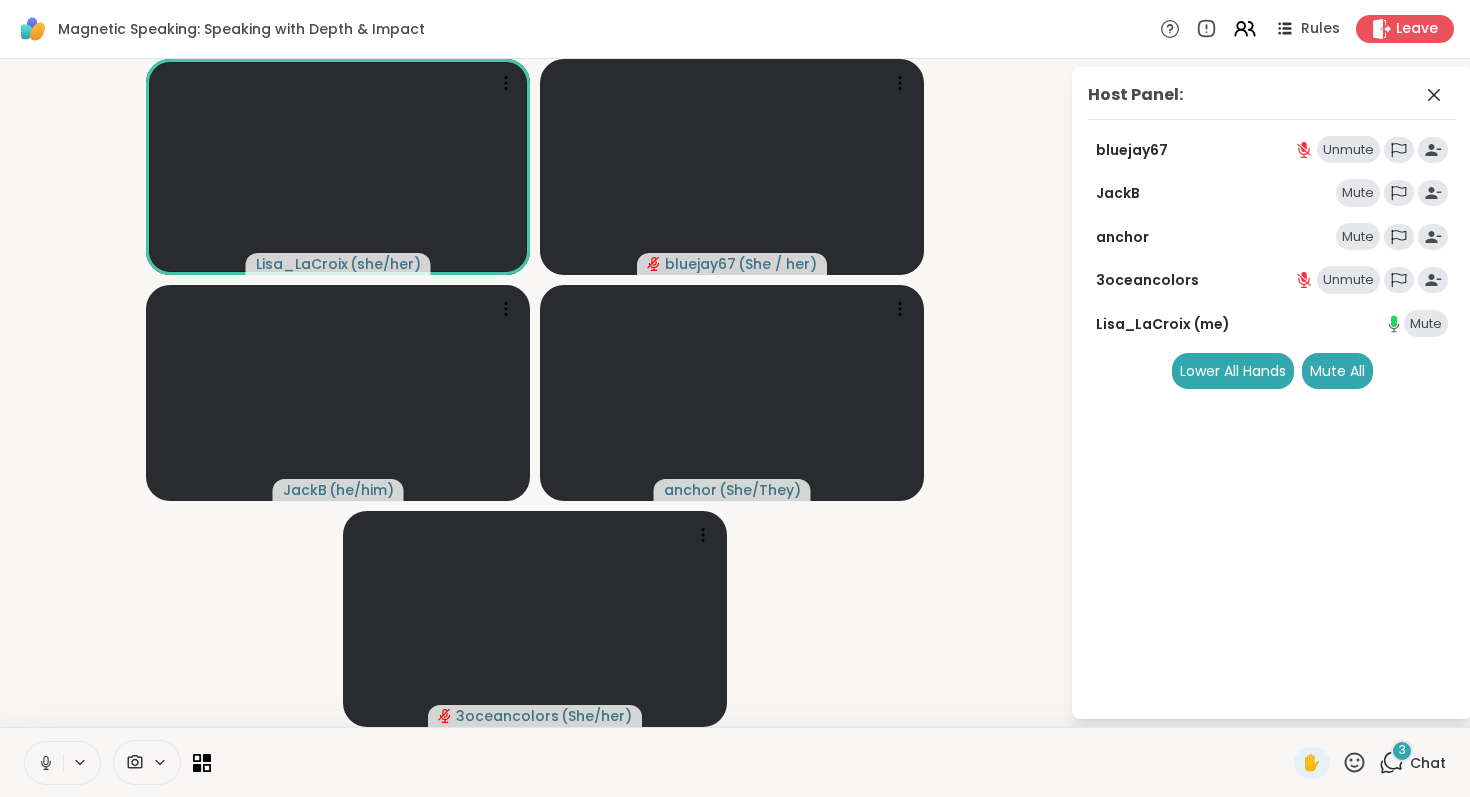 click on "Unmute" at bounding box center [1348, 280] 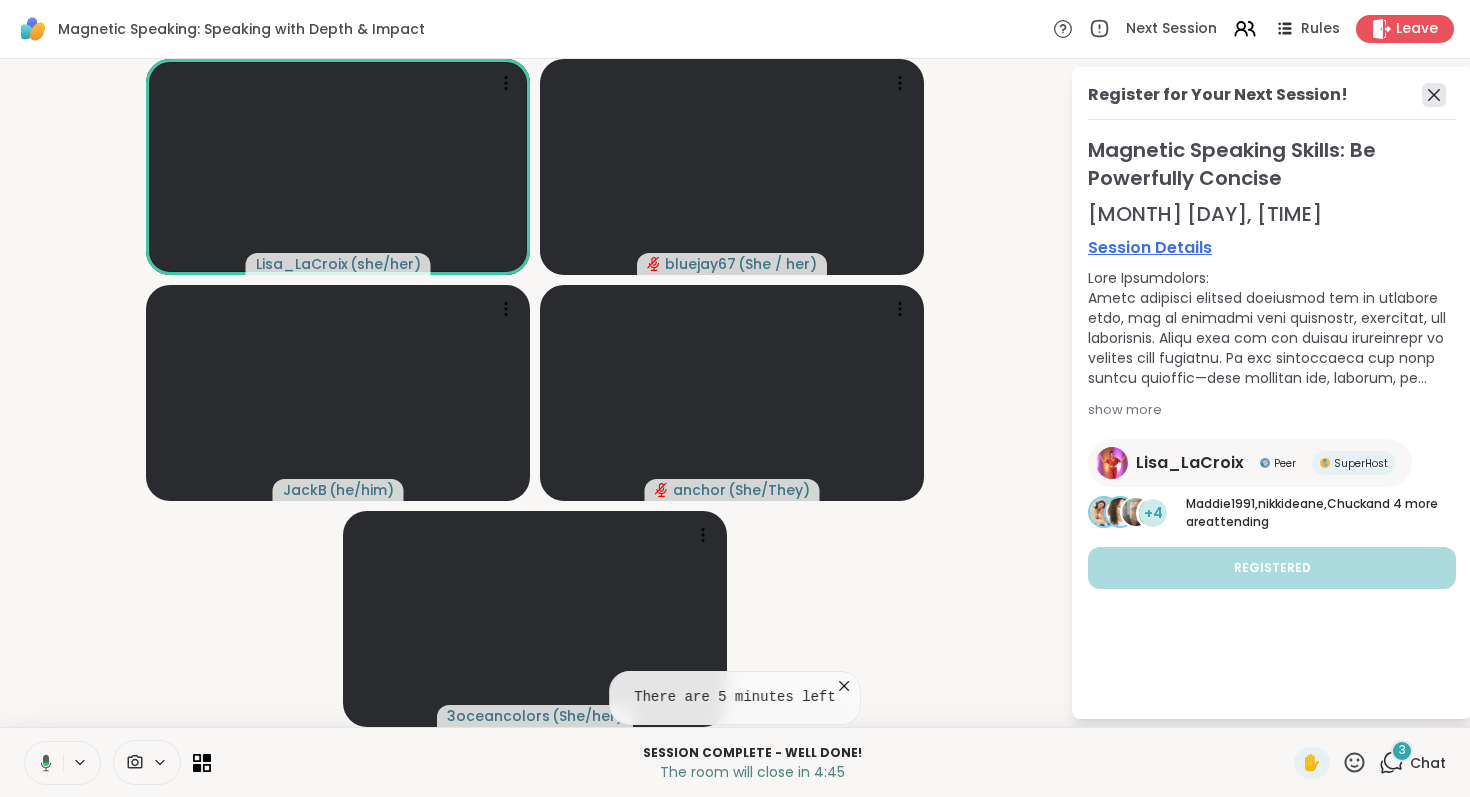 click 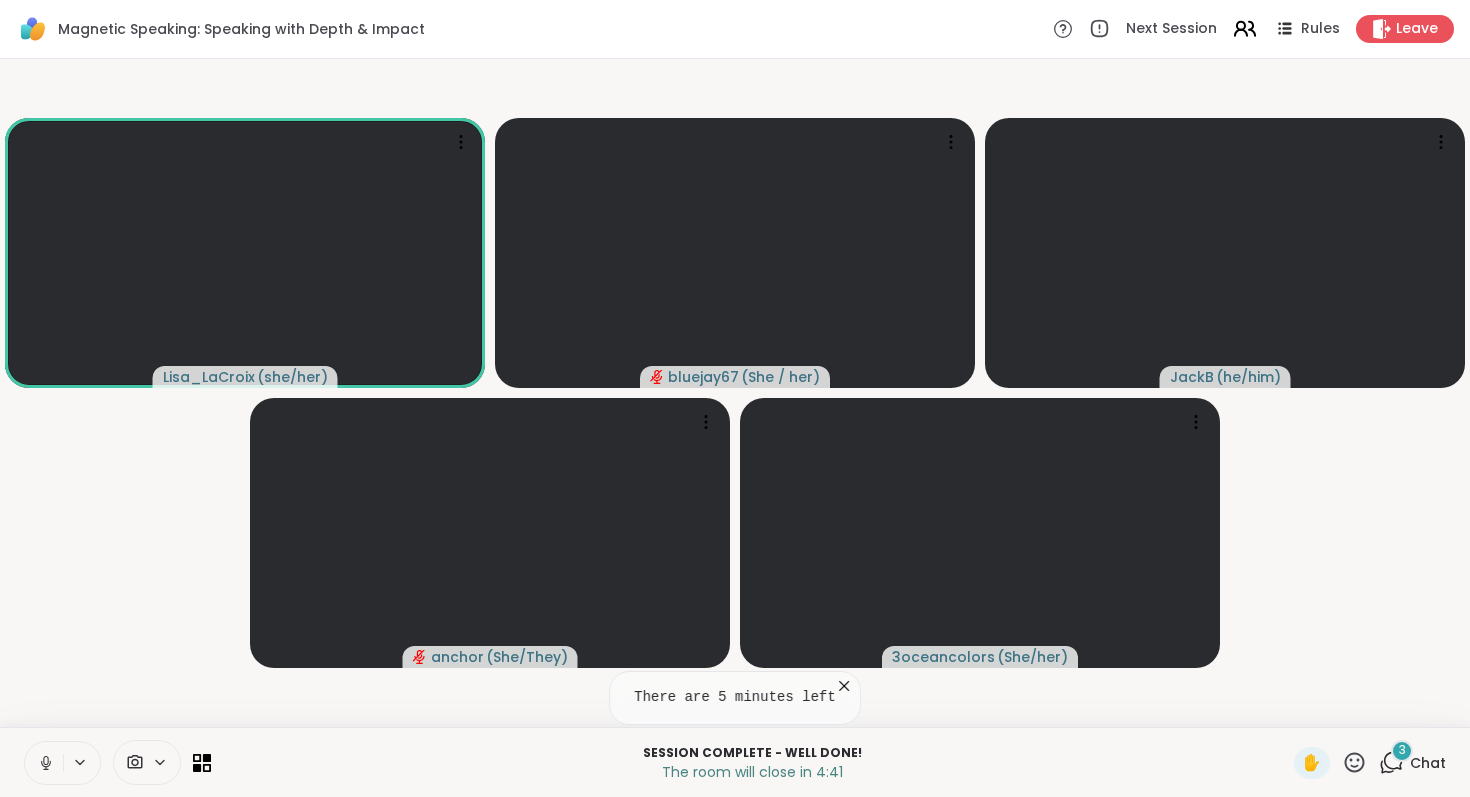 click 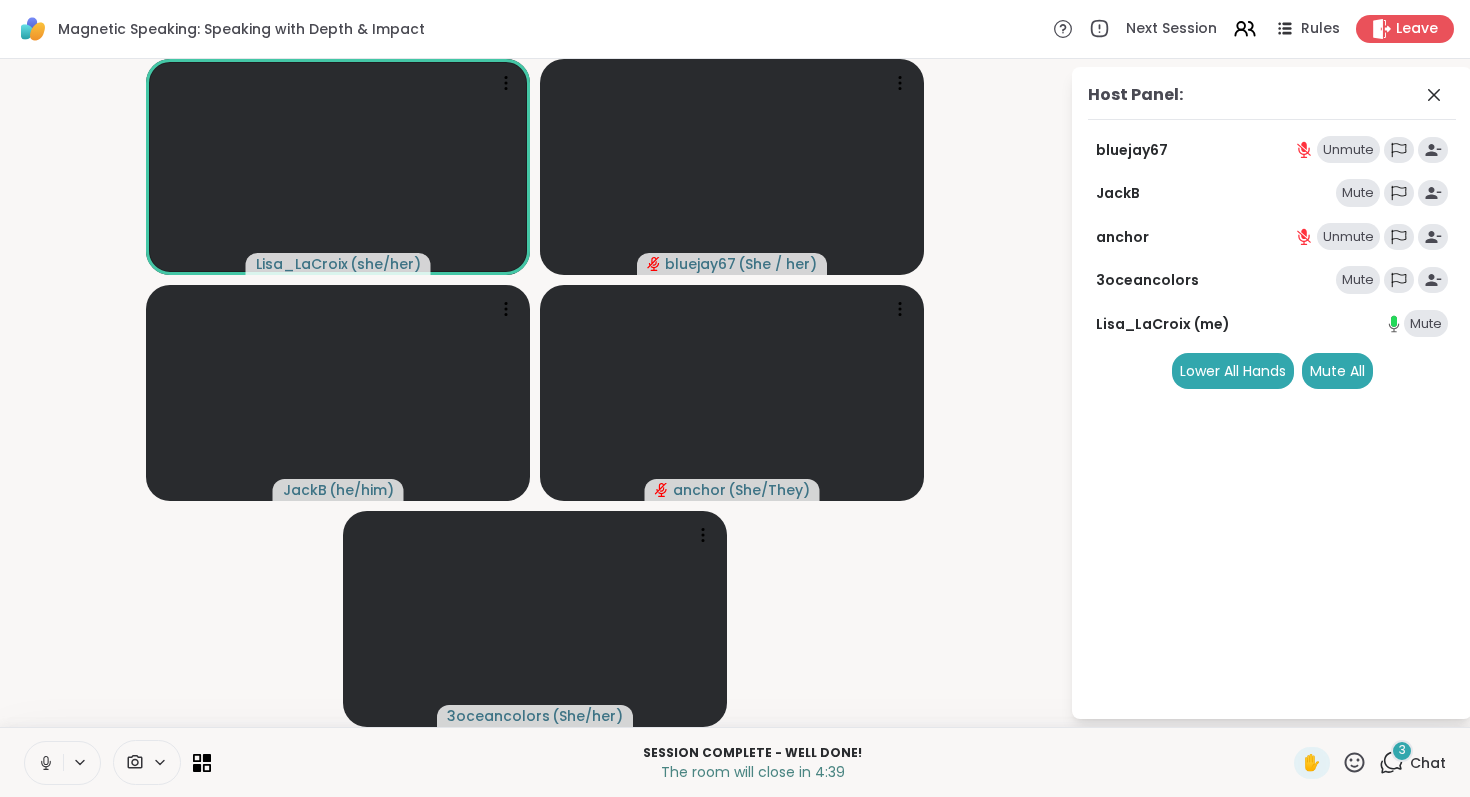 click on "Unmute" at bounding box center (1348, 237) 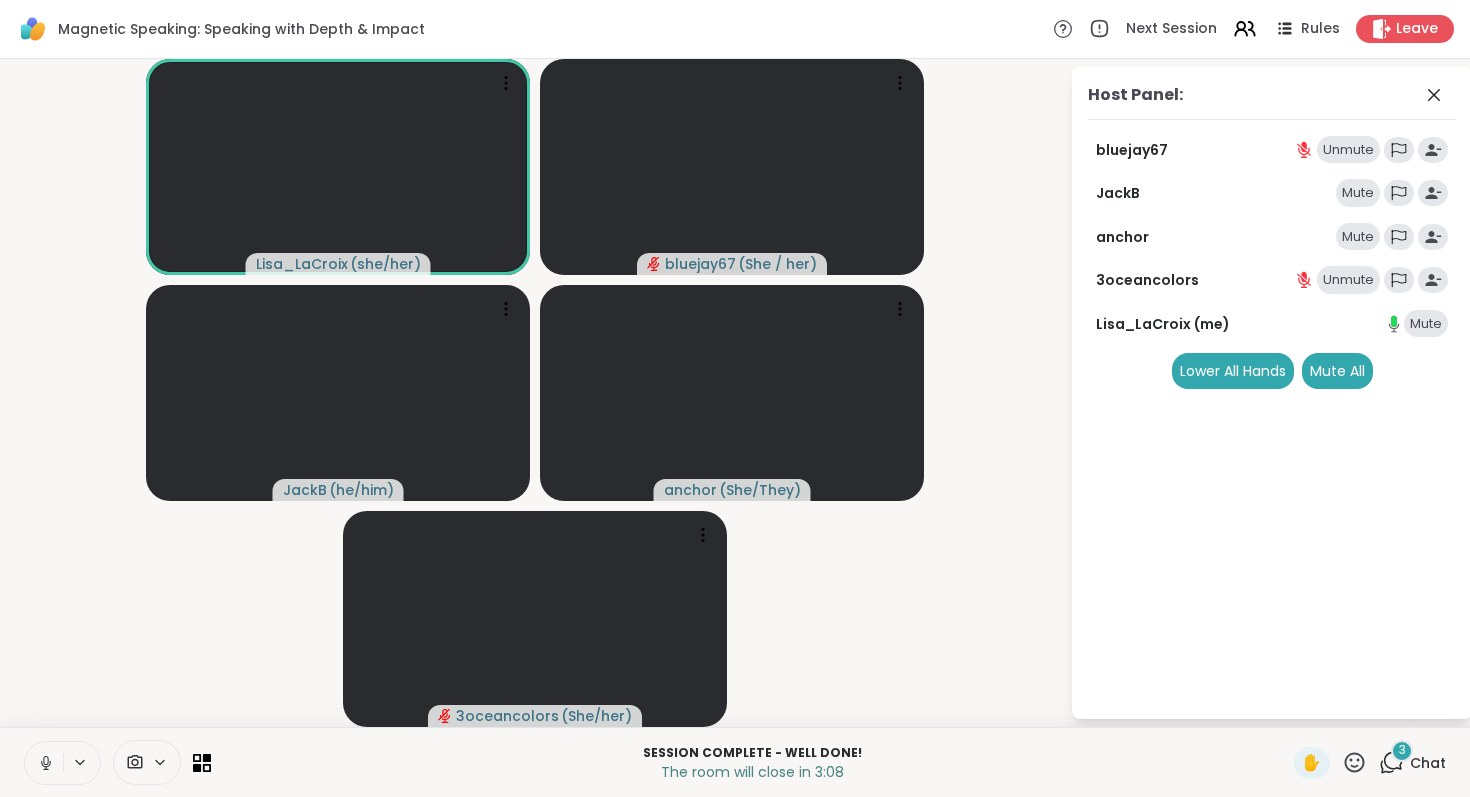 click on "Unmute" at bounding box center (1348, 150) 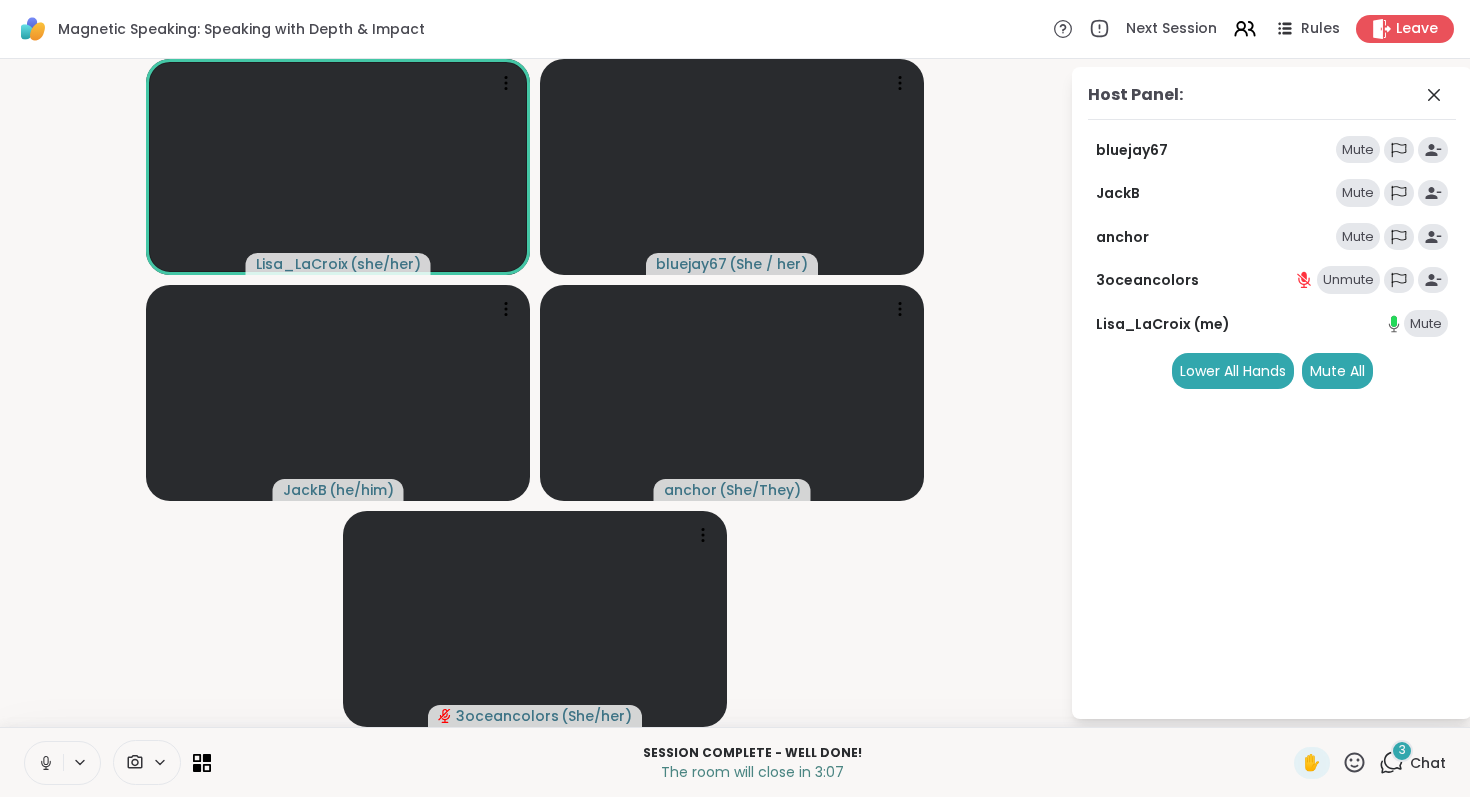 click on "Unmute" at bounding box center (1348, 280) 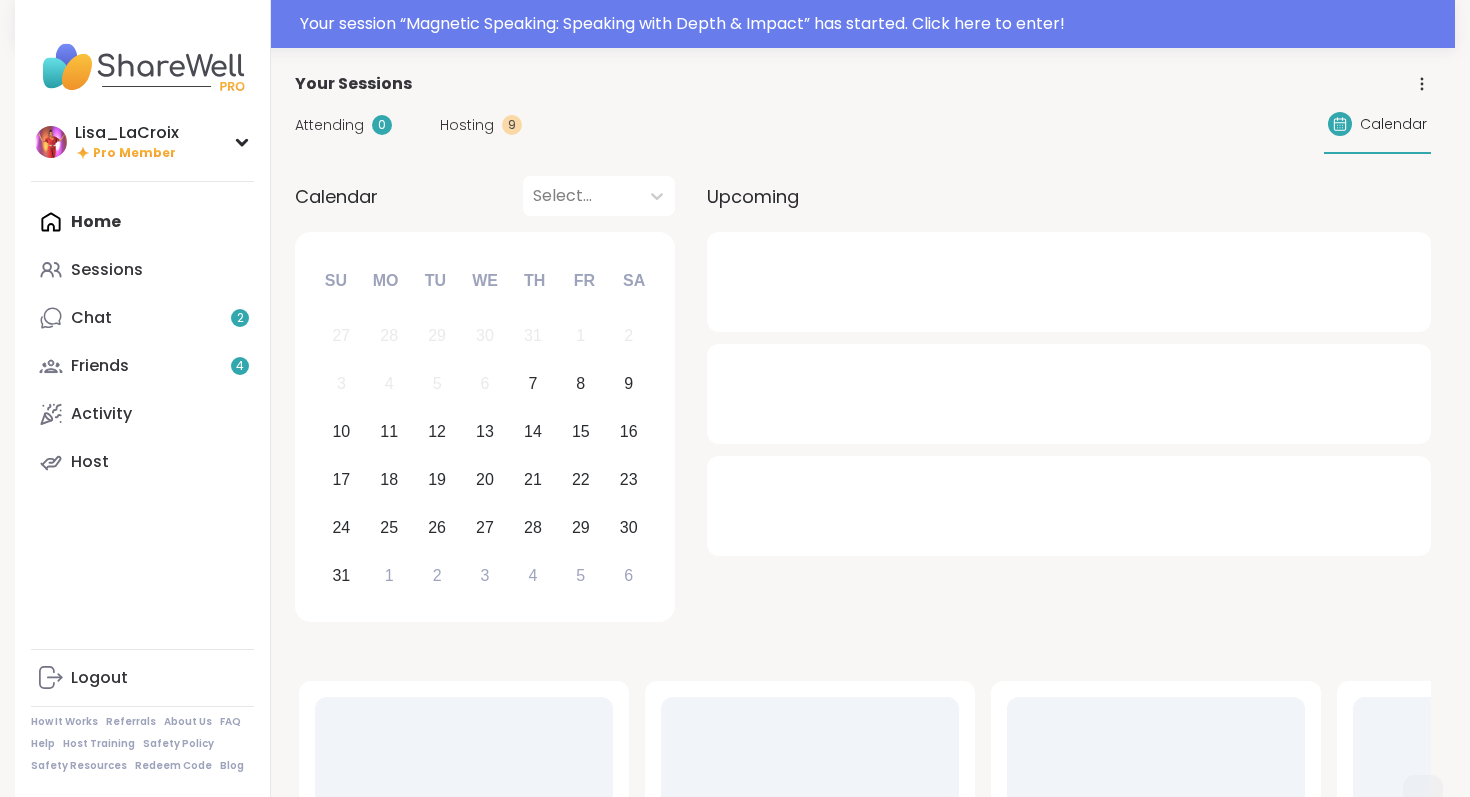 scroll, scrollTop: 0, scrollLeft: 0, axis: both 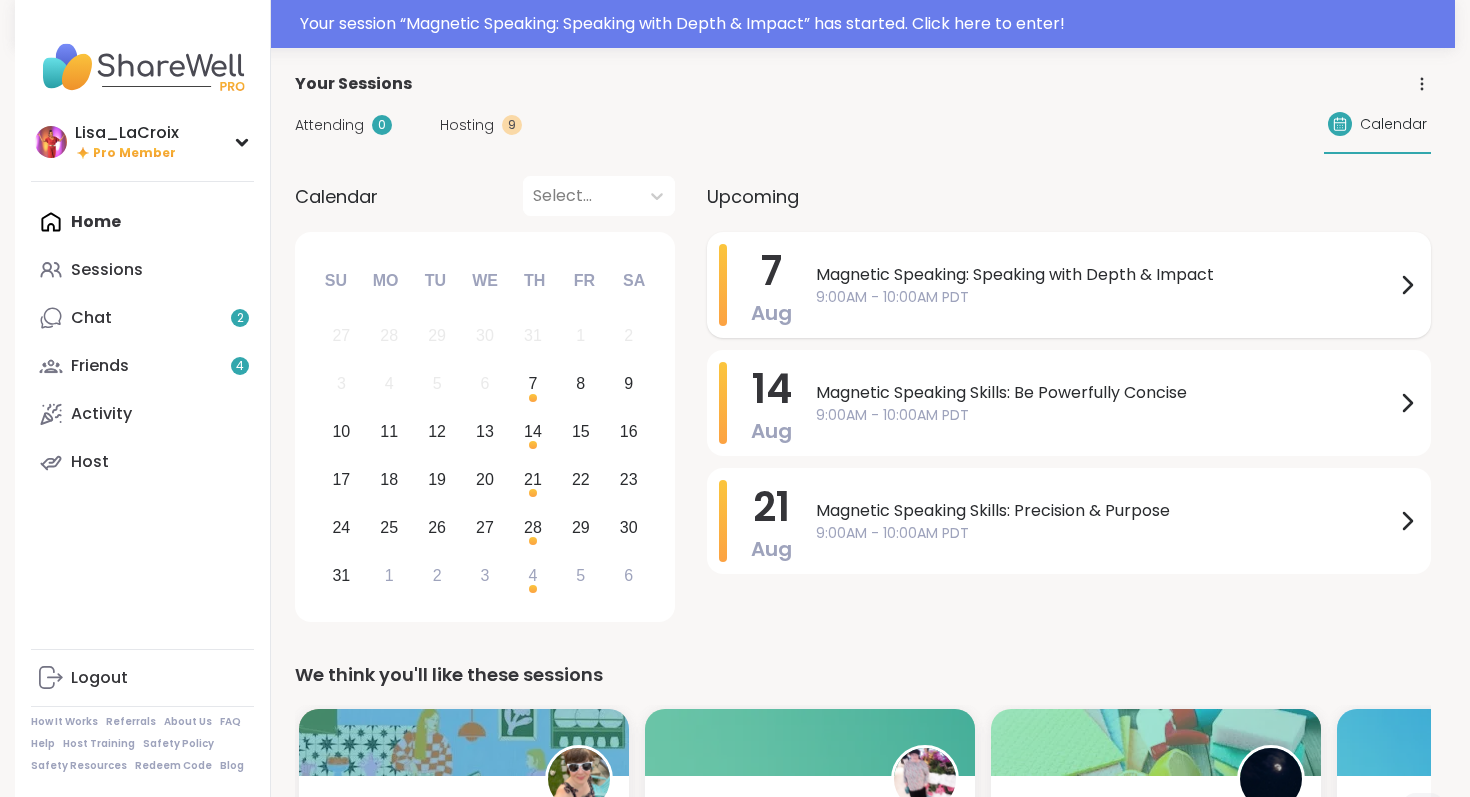click 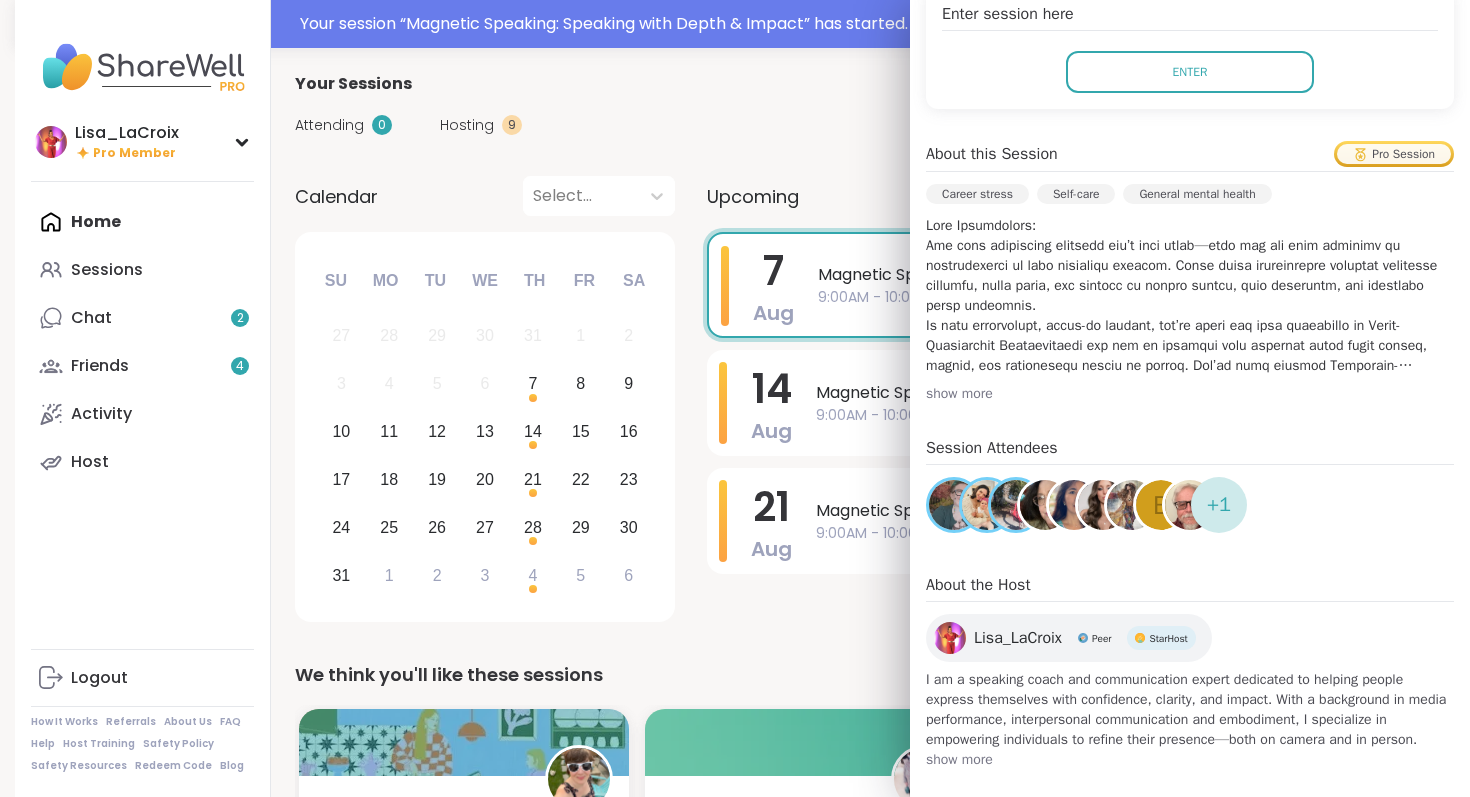 scroll, scrollTop: 487, scrollLeft: 0, axis: vertical 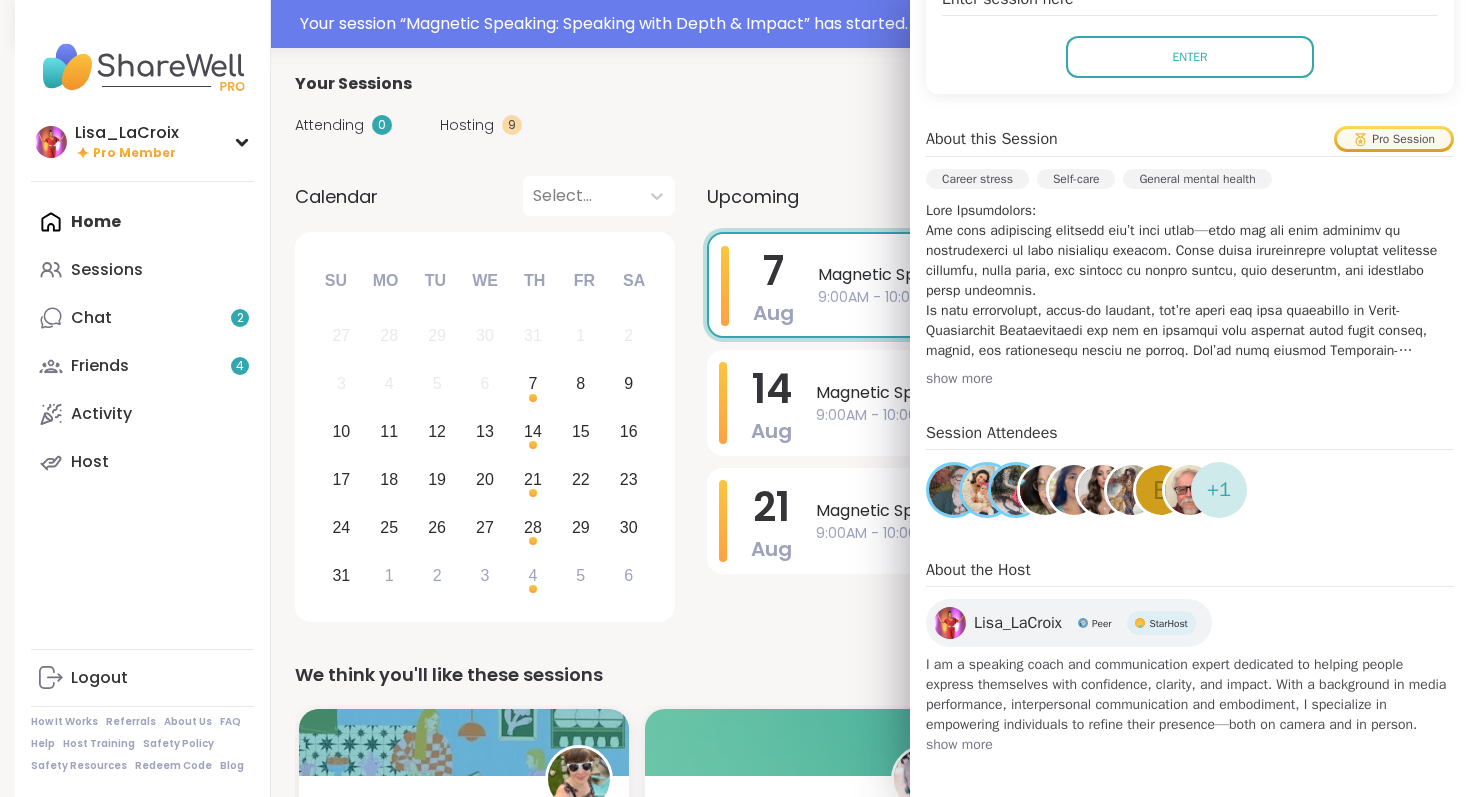 click on "show more" at bounding box center [1190, 379] 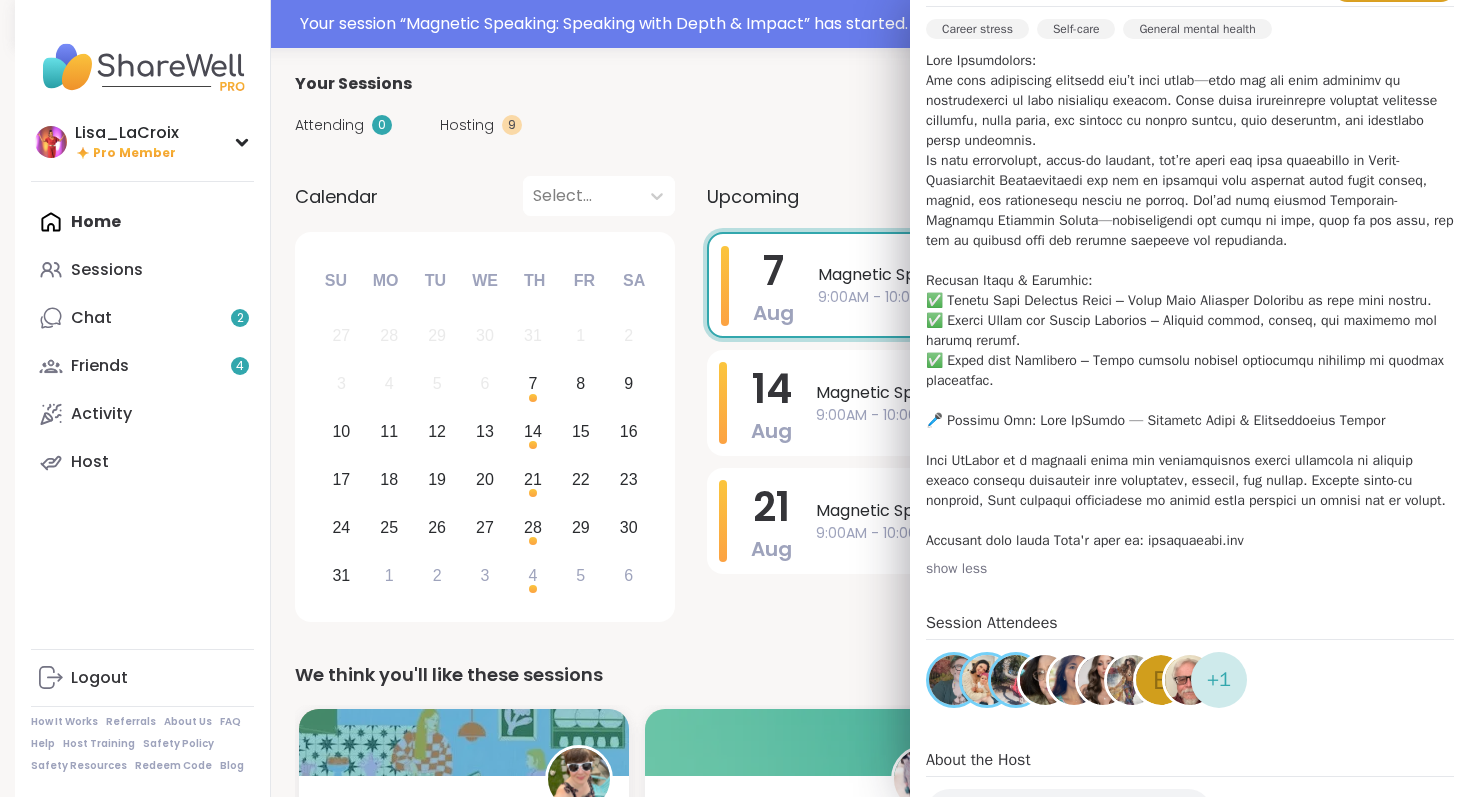 scroll, scrollTop: 638, scrollLeft: 0, axis: vertical 